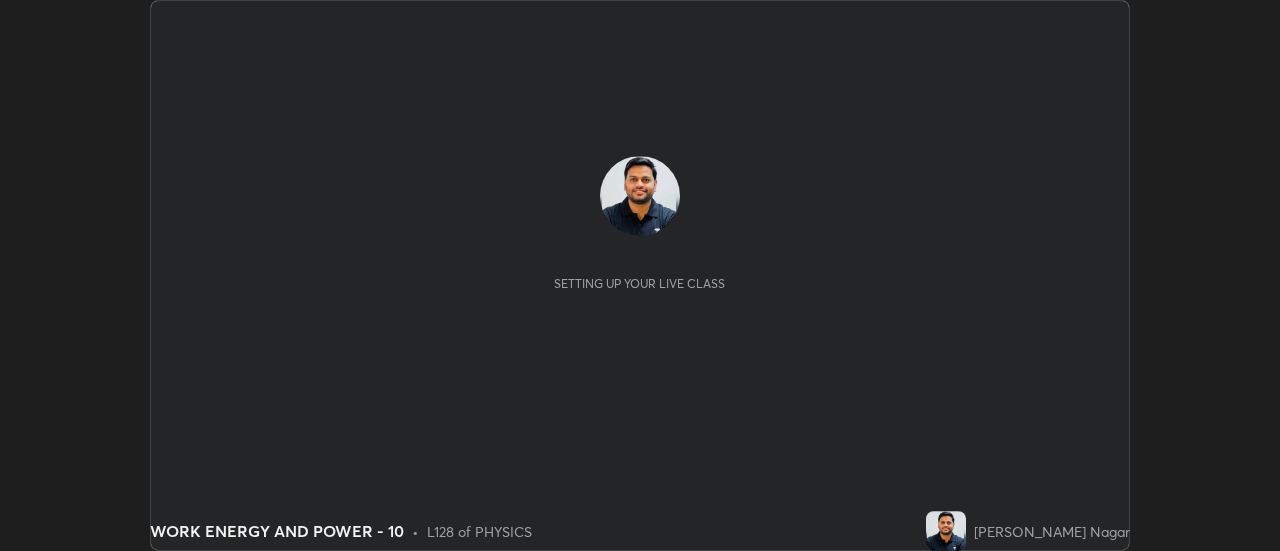 scroll, scrollTop: 0, scrollLeft: 0, axis: both 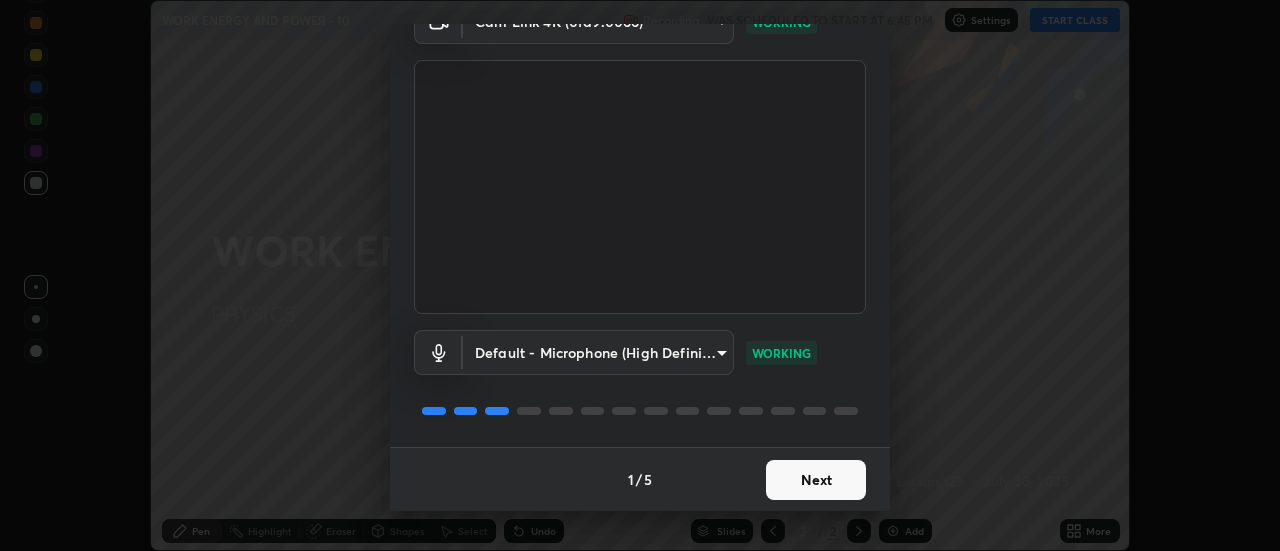 click on "Next" at bounding box center [816, 480] 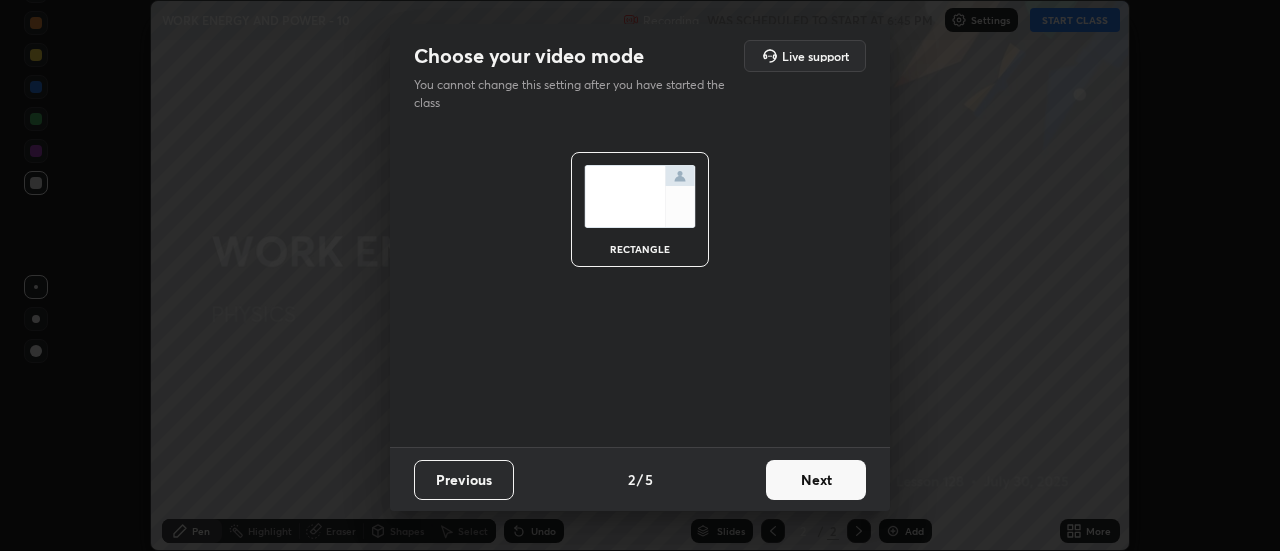 scroll, scrollTop: 0, scrollLeft: 0, axis: both 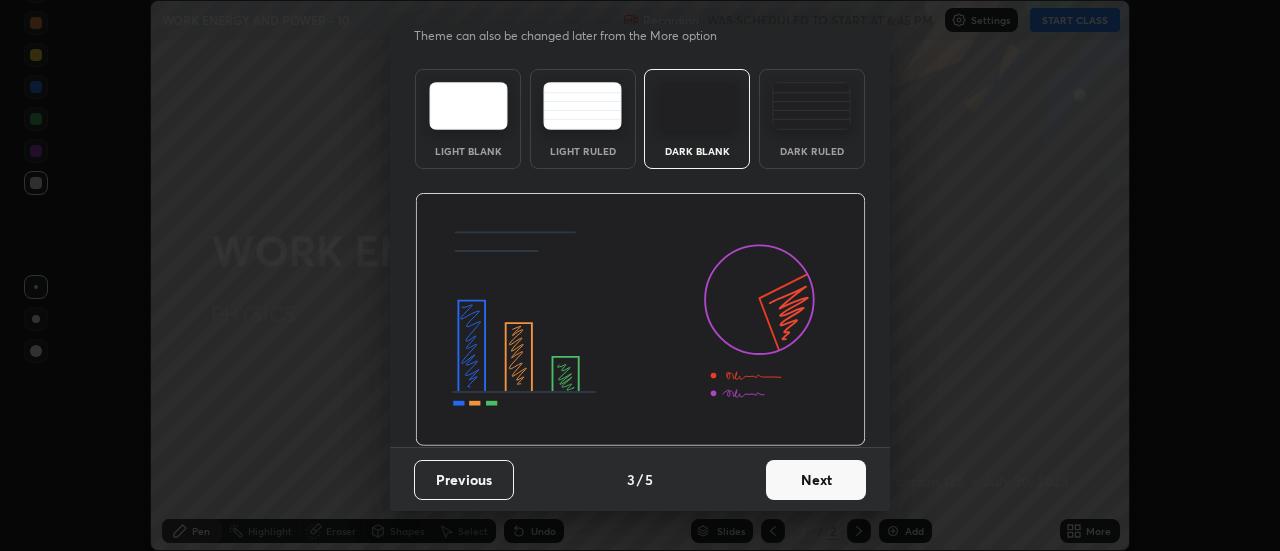click on "Next" at bounding box center (816, 480) 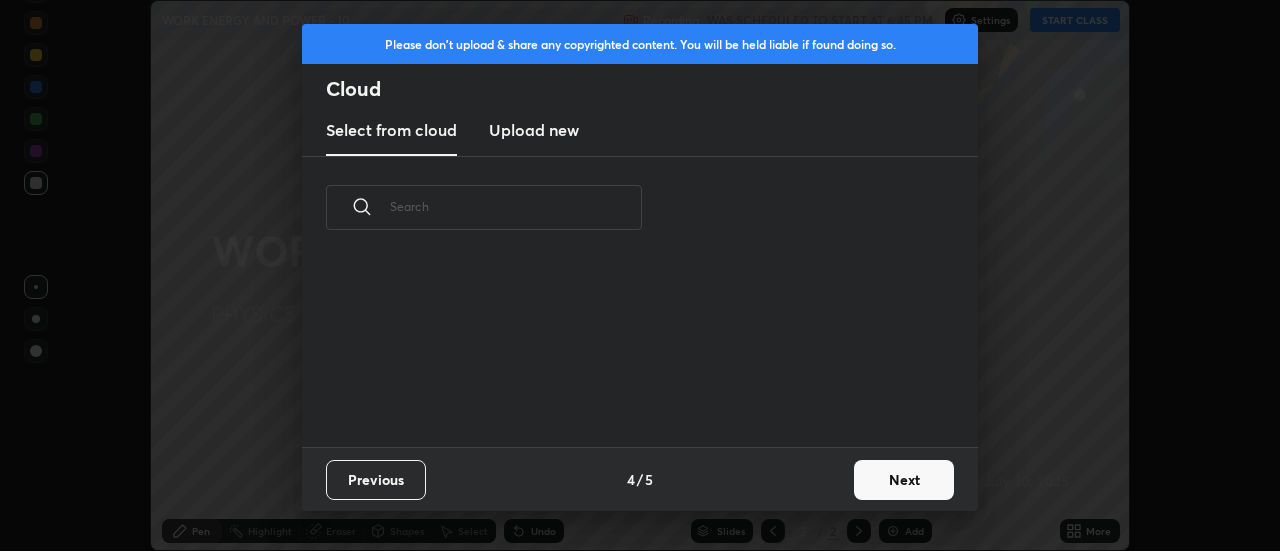 scroll, scrollTop: 7, scrollLeft: 11, axis: both 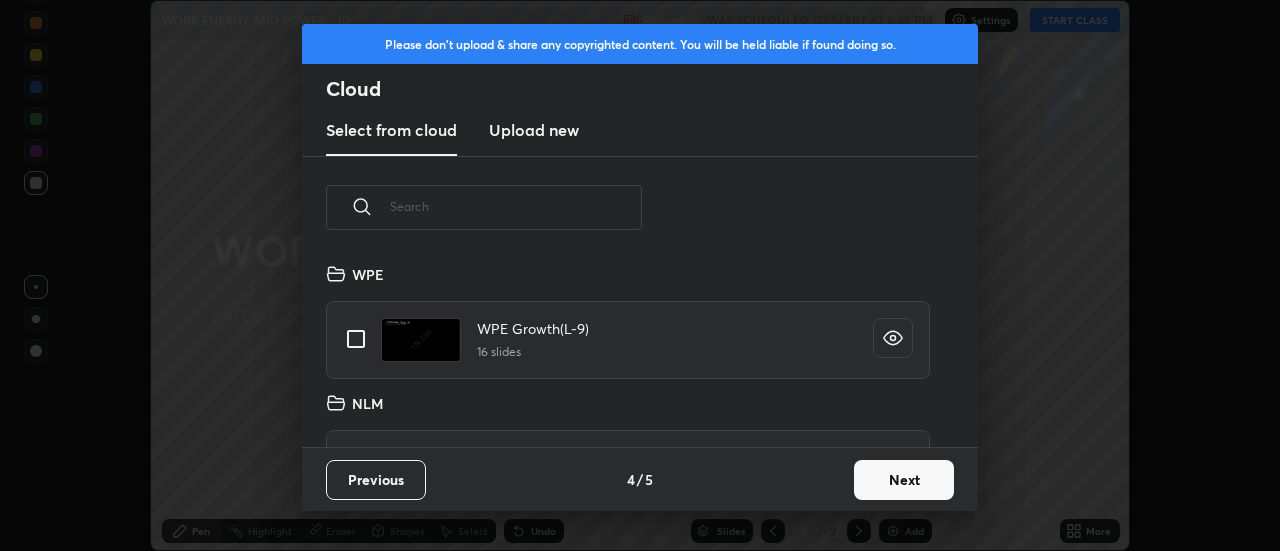 click at bounding box center (356, 339) 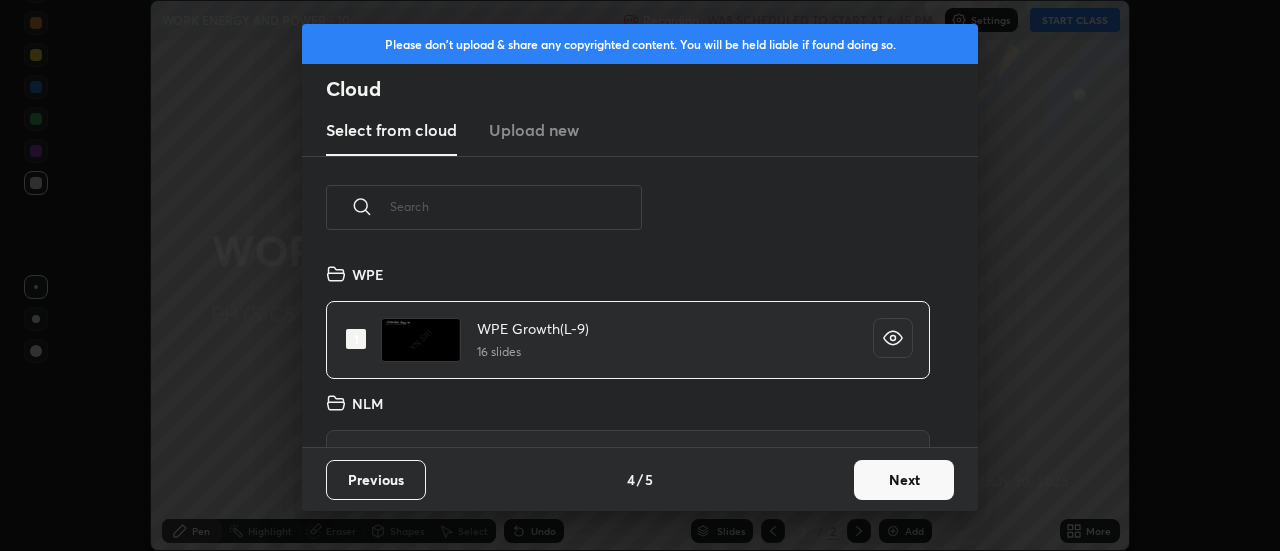 click on "Next" at bounding box center [904, 480] 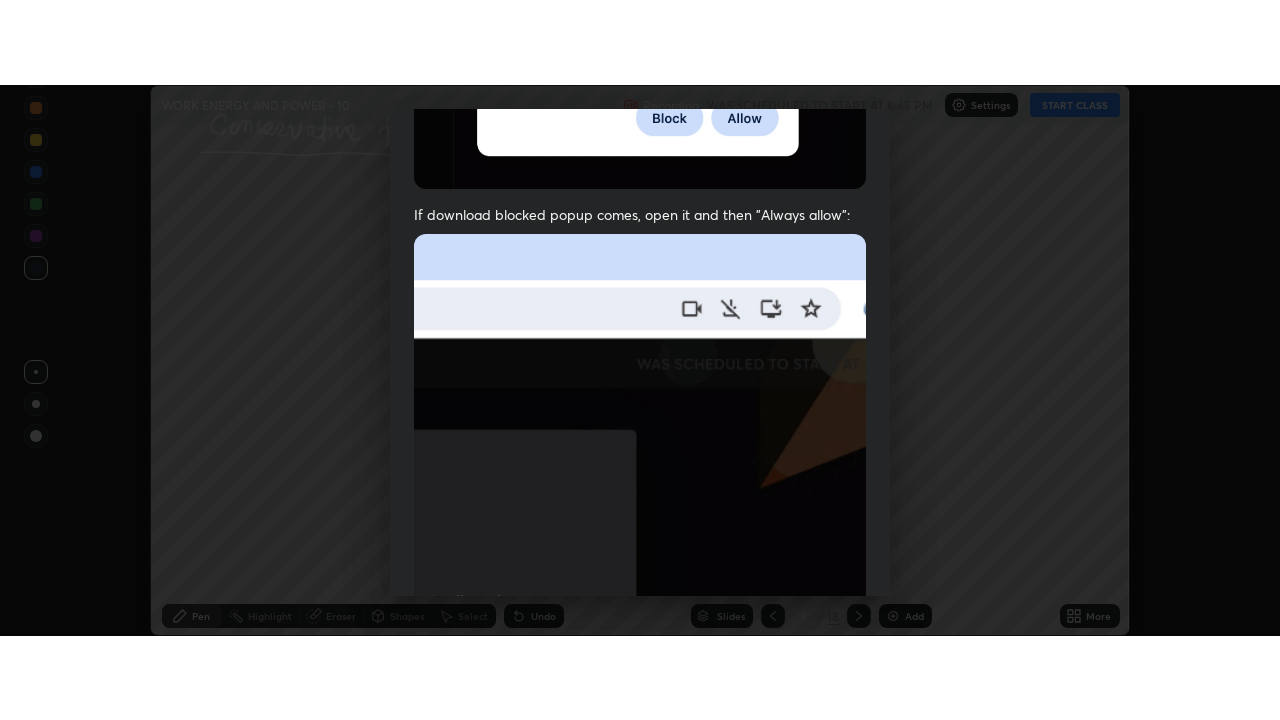 scroll, scrollTop: 513, scrollLeft: 0, axis: vertical 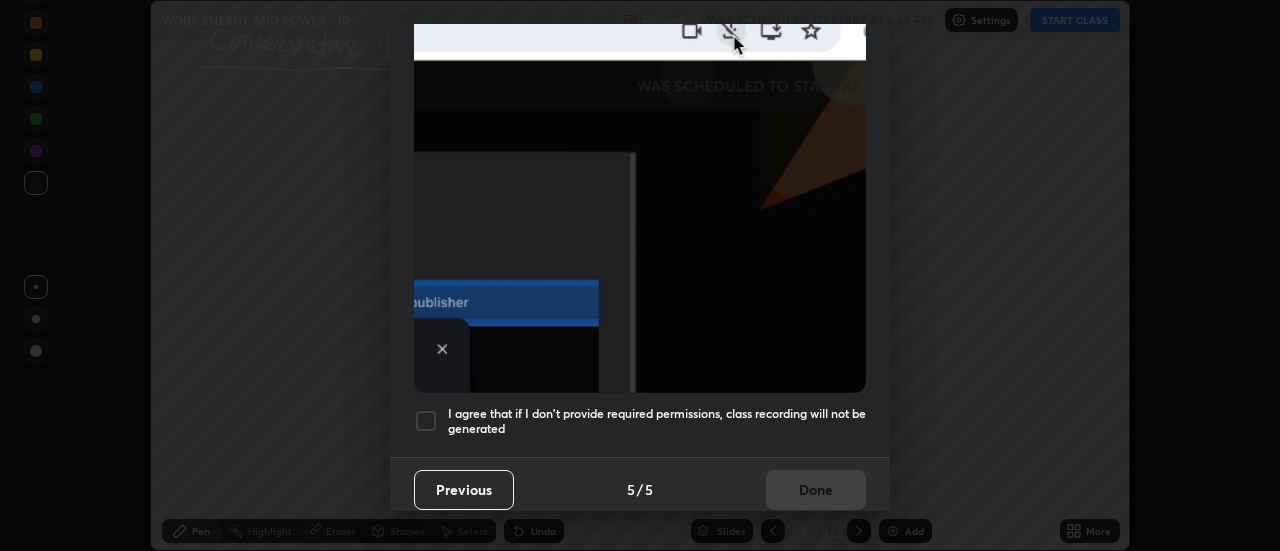 click at bounding box center (426, 421) 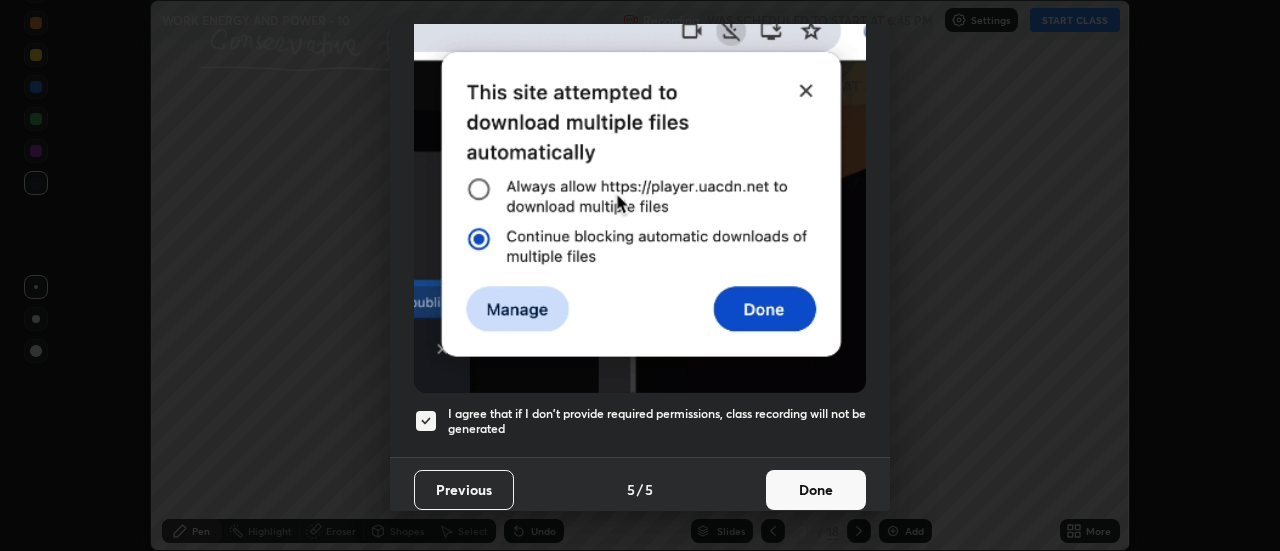 click on "Done" at bounding box center (816, 490) 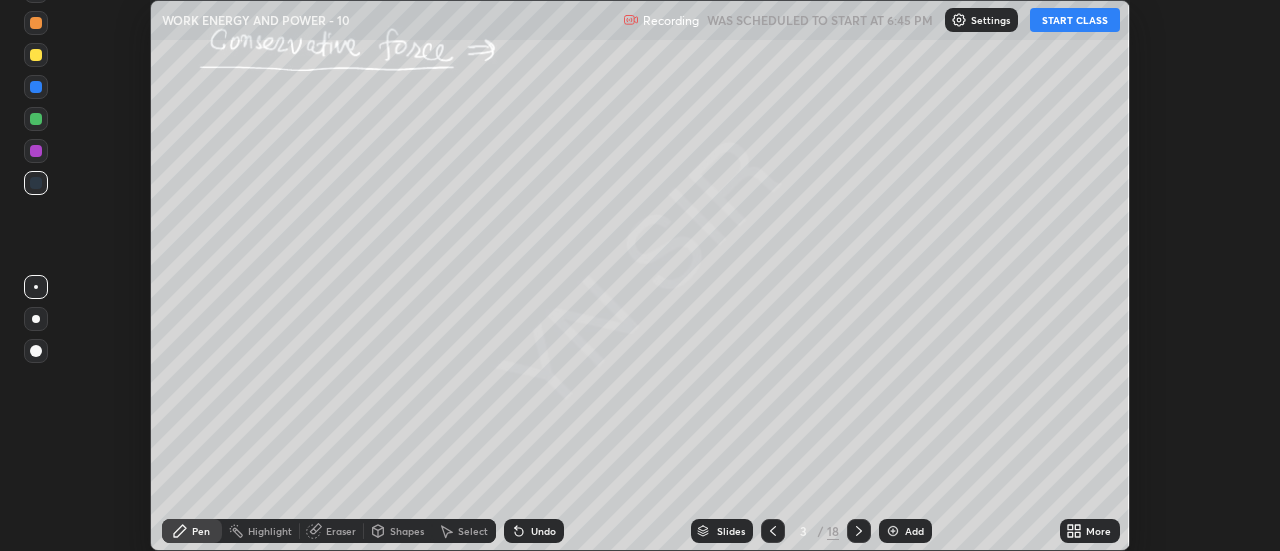 click 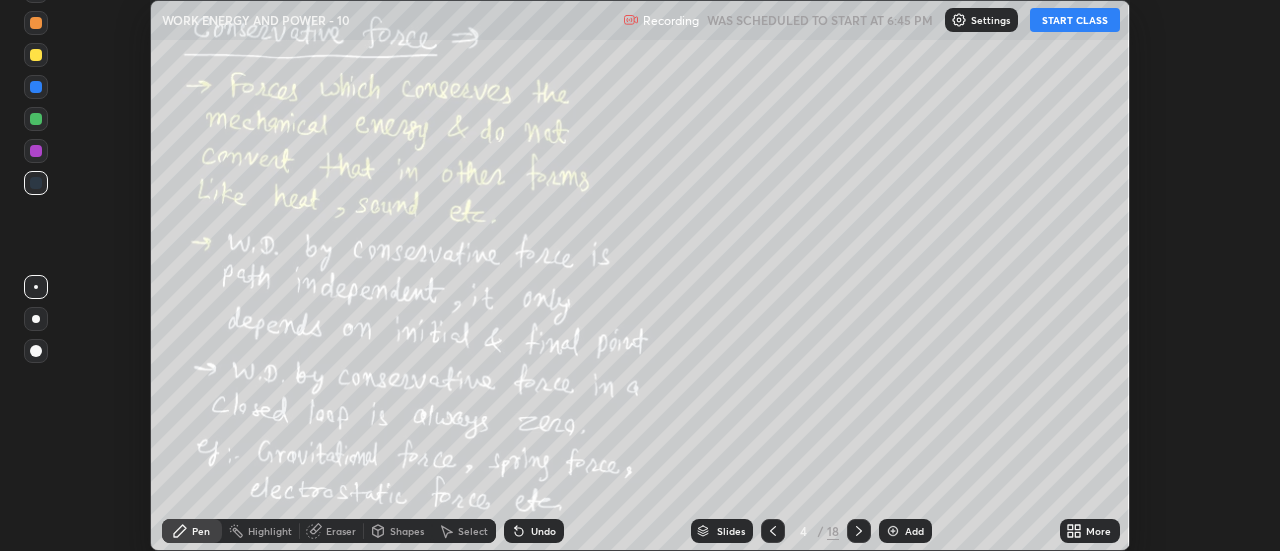 click 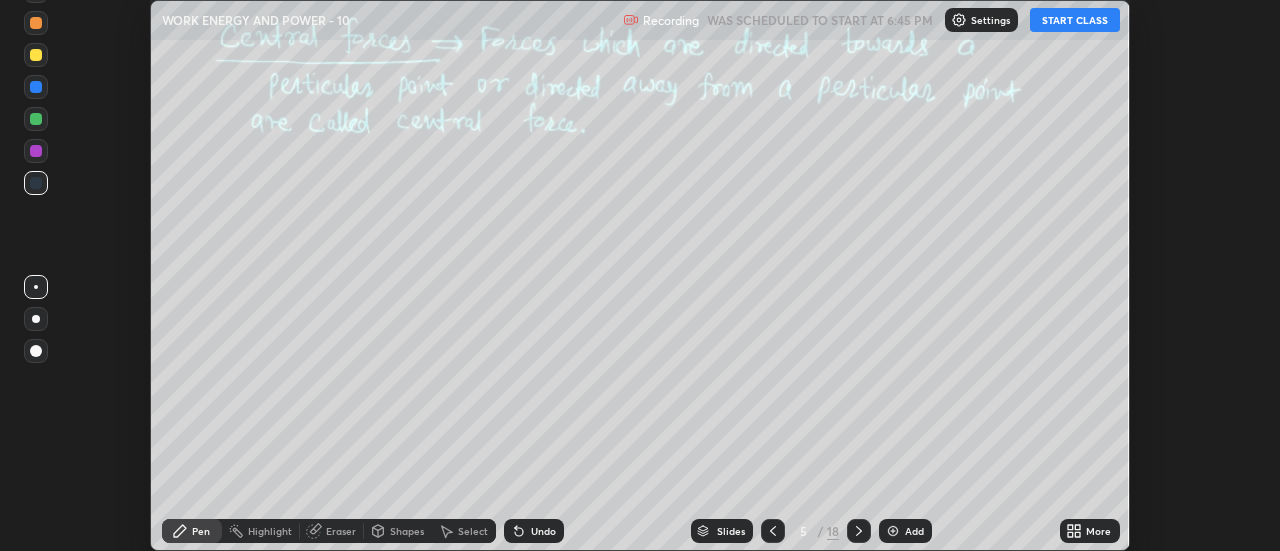 click 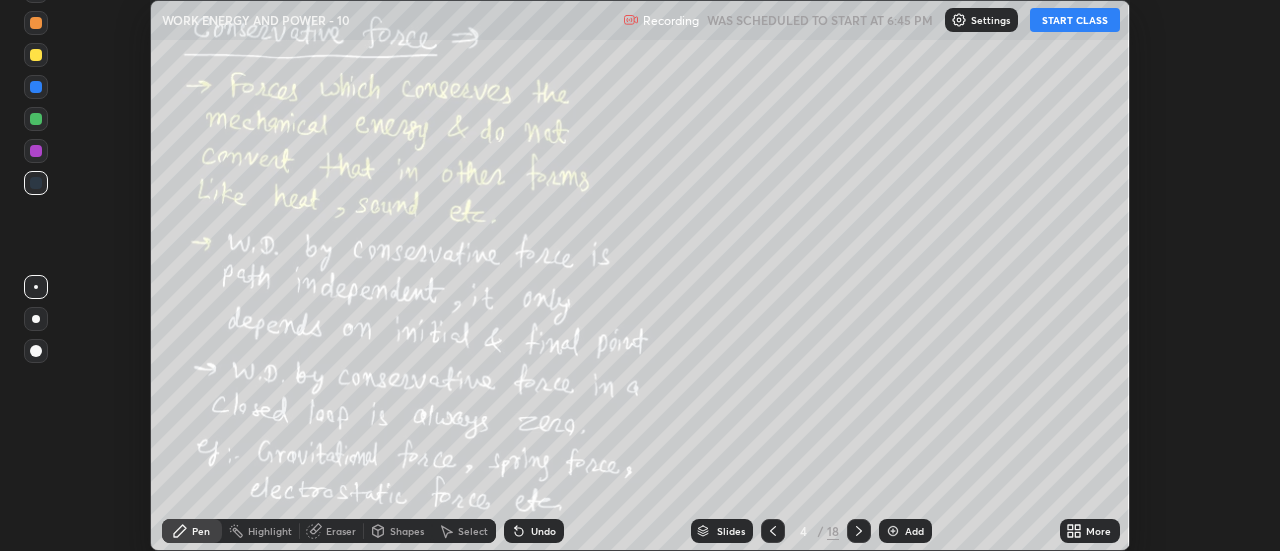 click on "START CLASS" at bounding box center [1075, 20] 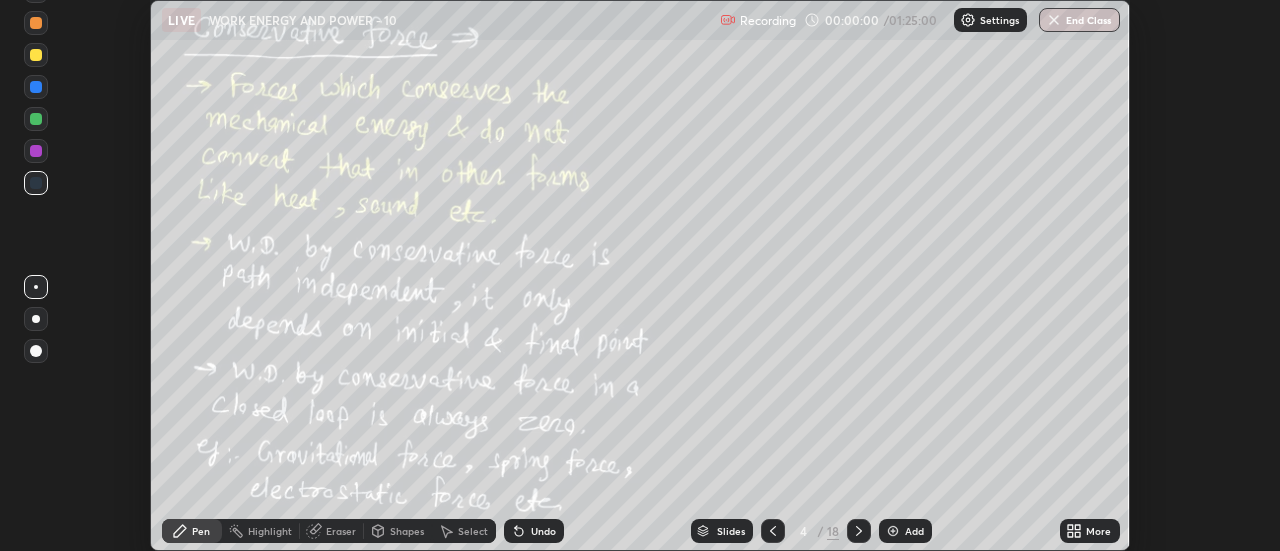 click 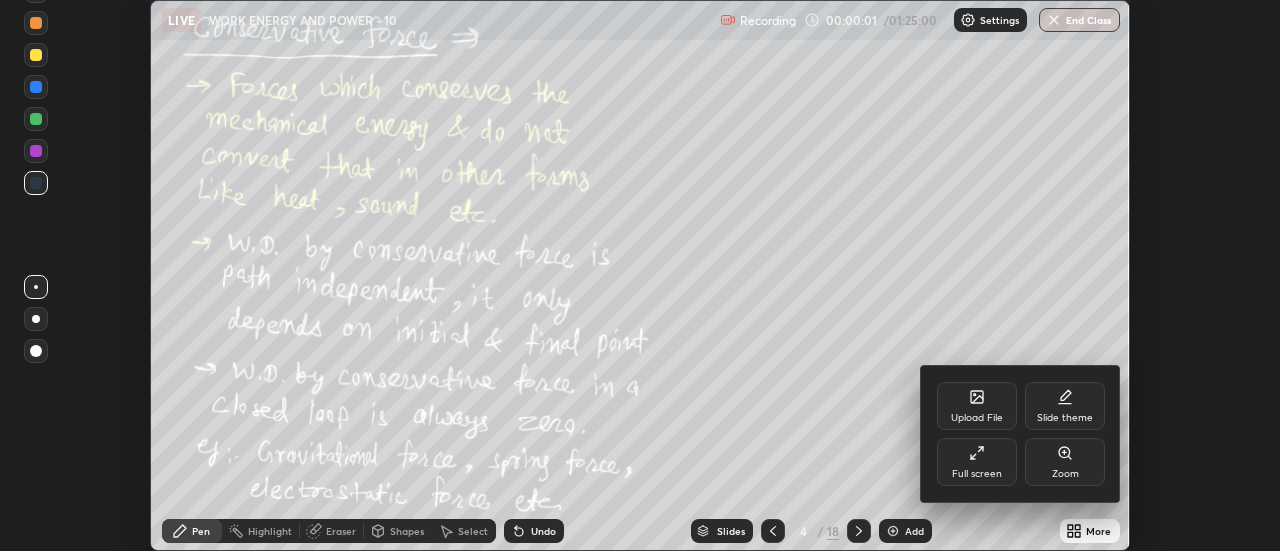 click on "Full screen" at bounding box center (977, 462) 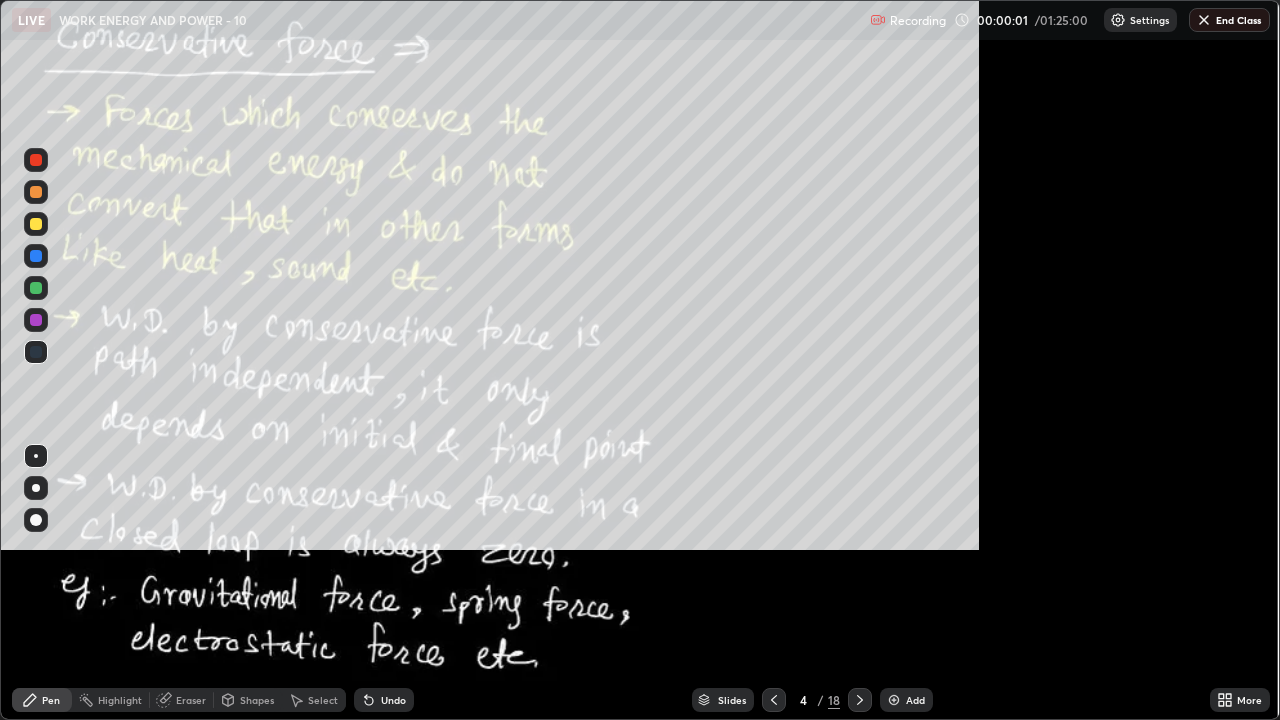 scroll, scrollTop: 99280, scrollLeft: 98720, axis: both 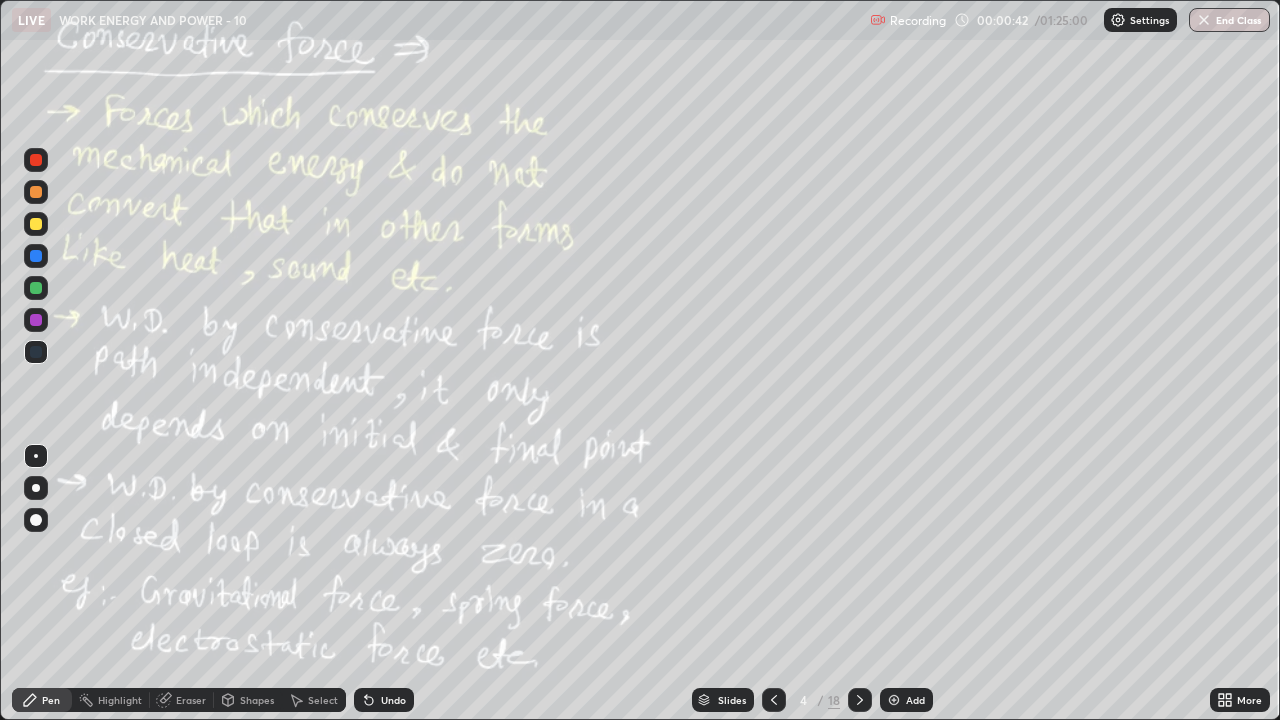 click at bounding box center (36, 224) 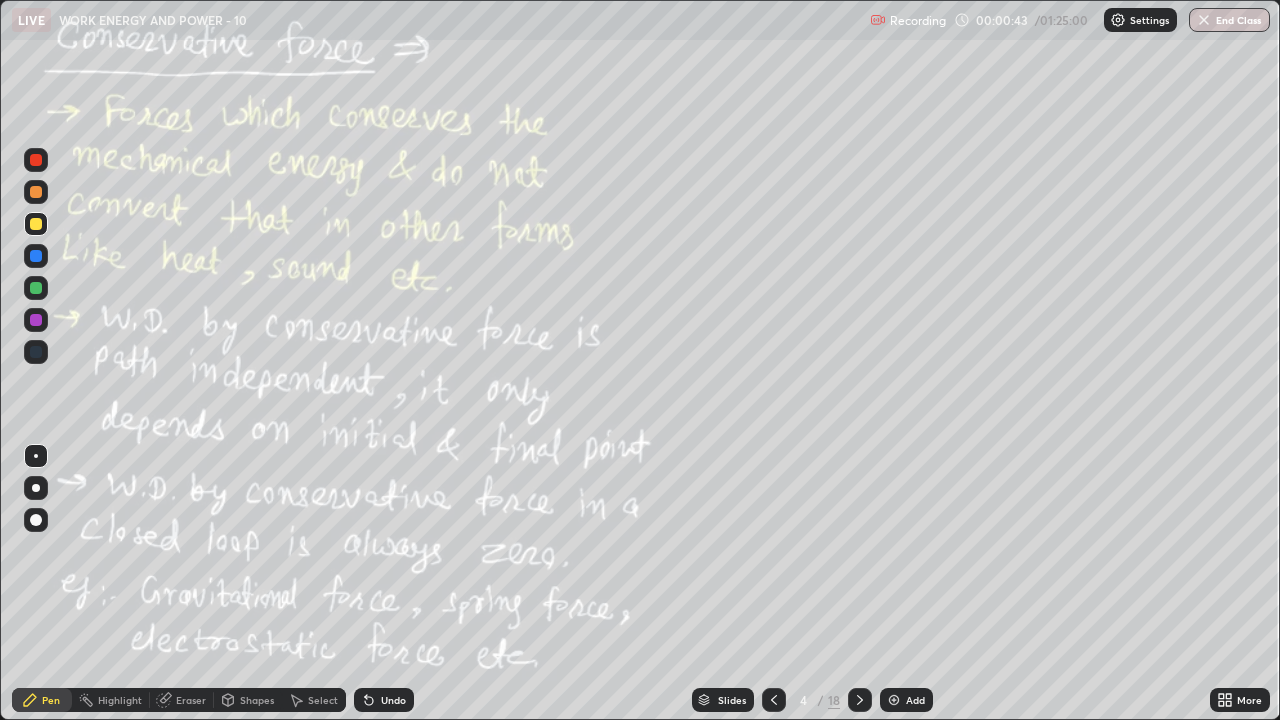 click at bounding box center [36, 488] 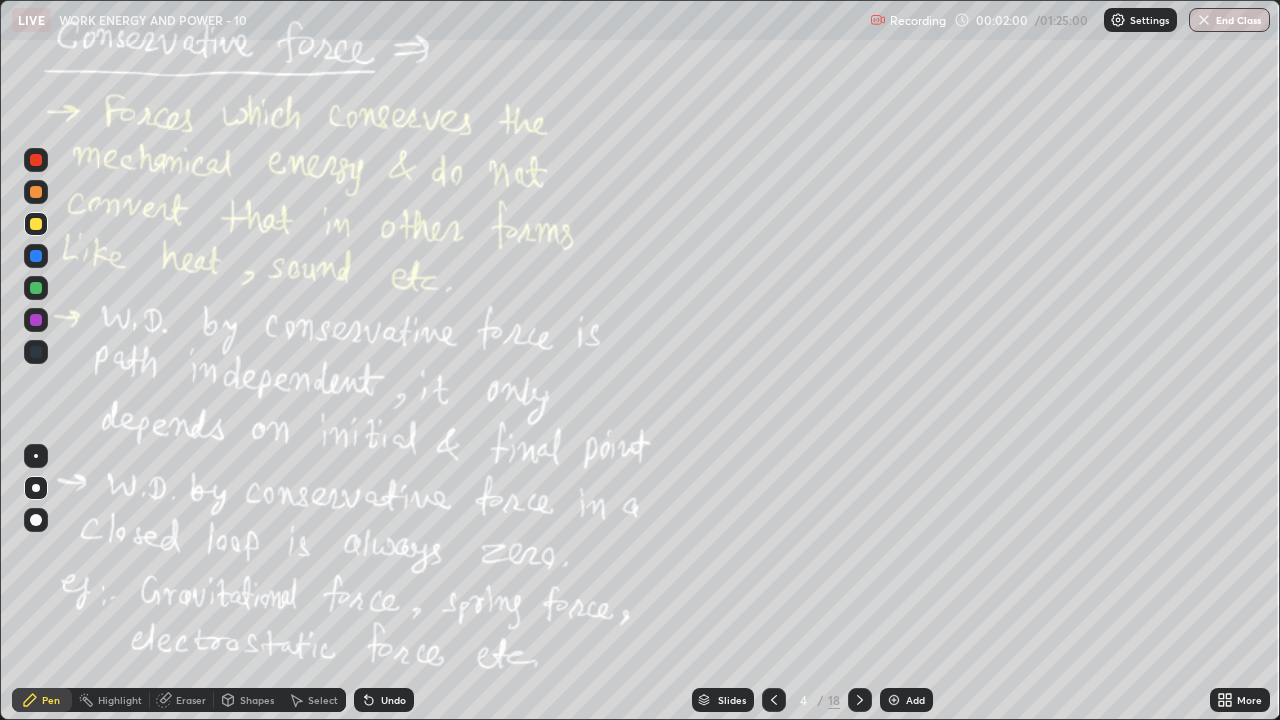 click 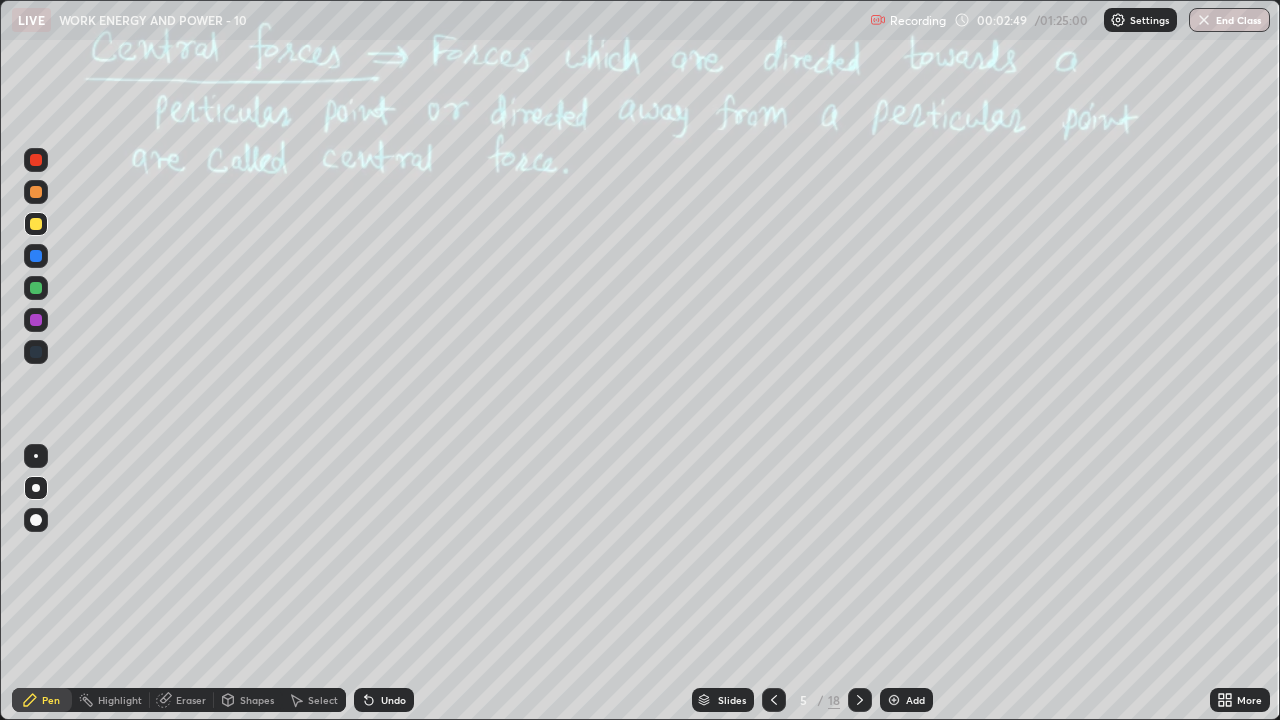 click on "Undo" at bounding box center (393, 700) 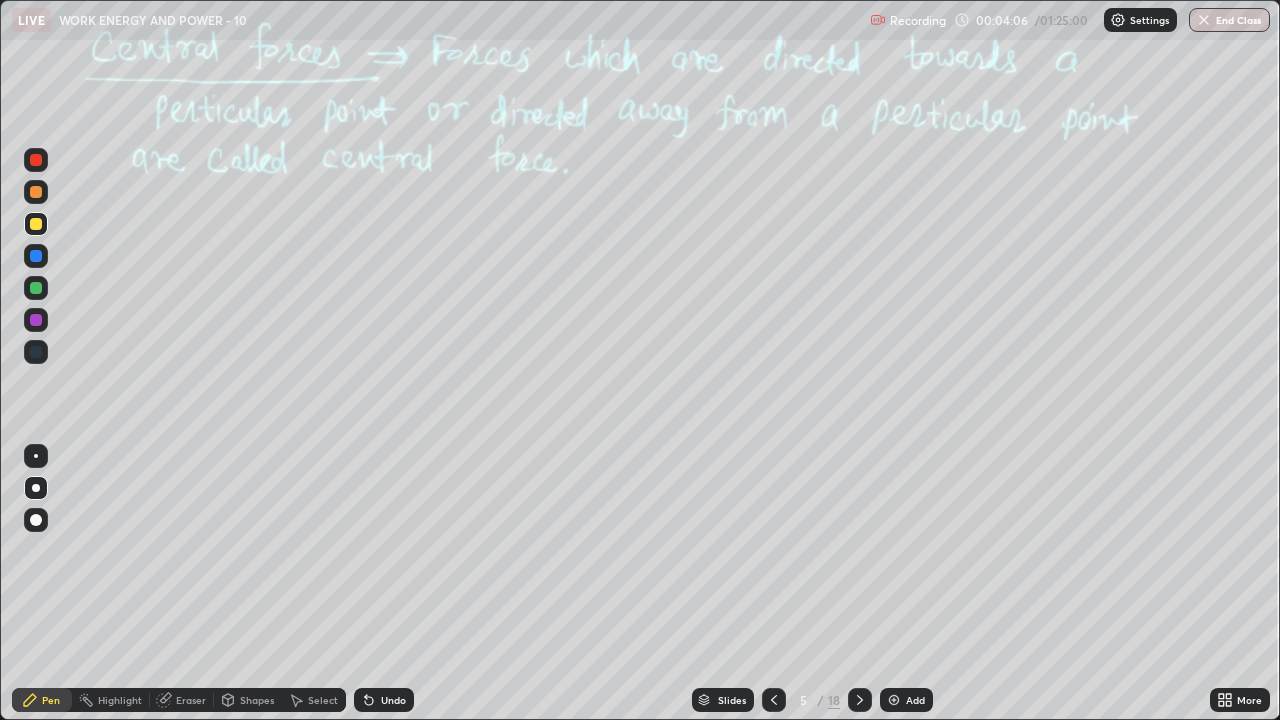 click on "Select" at bounding box center (323, 700) 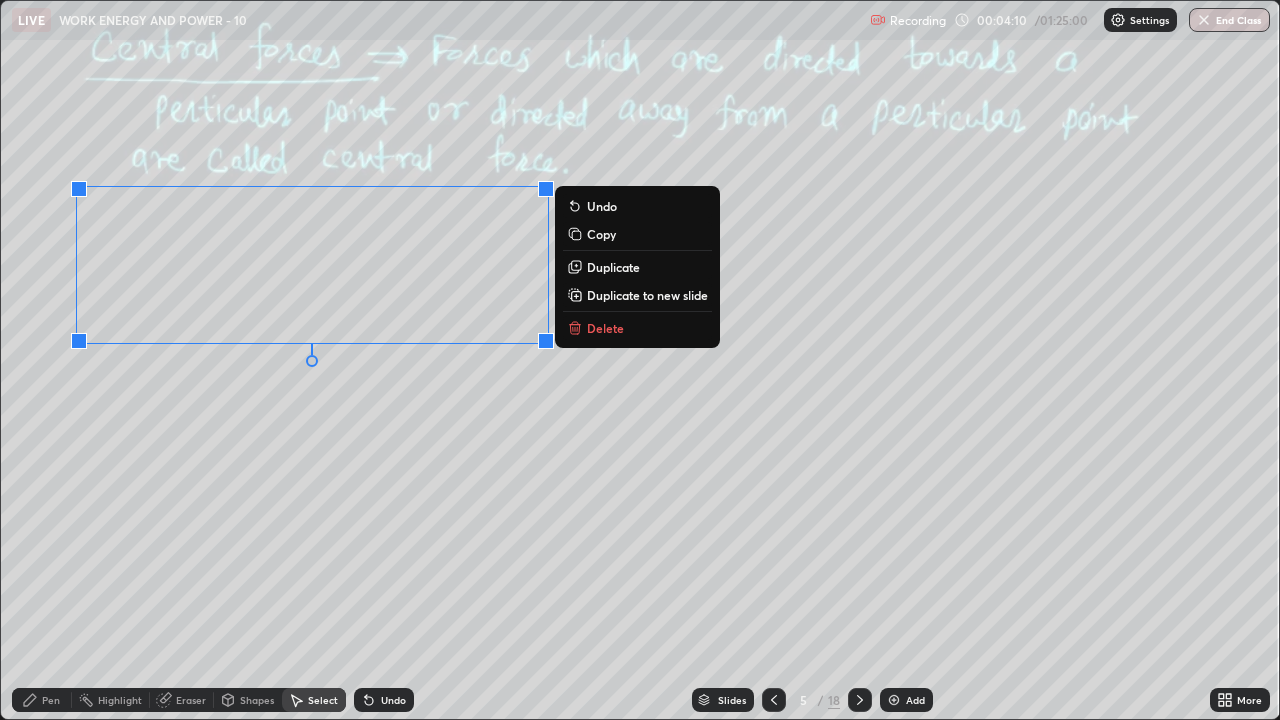 click on "0 ° Undo Copy Duplicate Duplicate to new slide Delete" at bounding box center (640, 360) 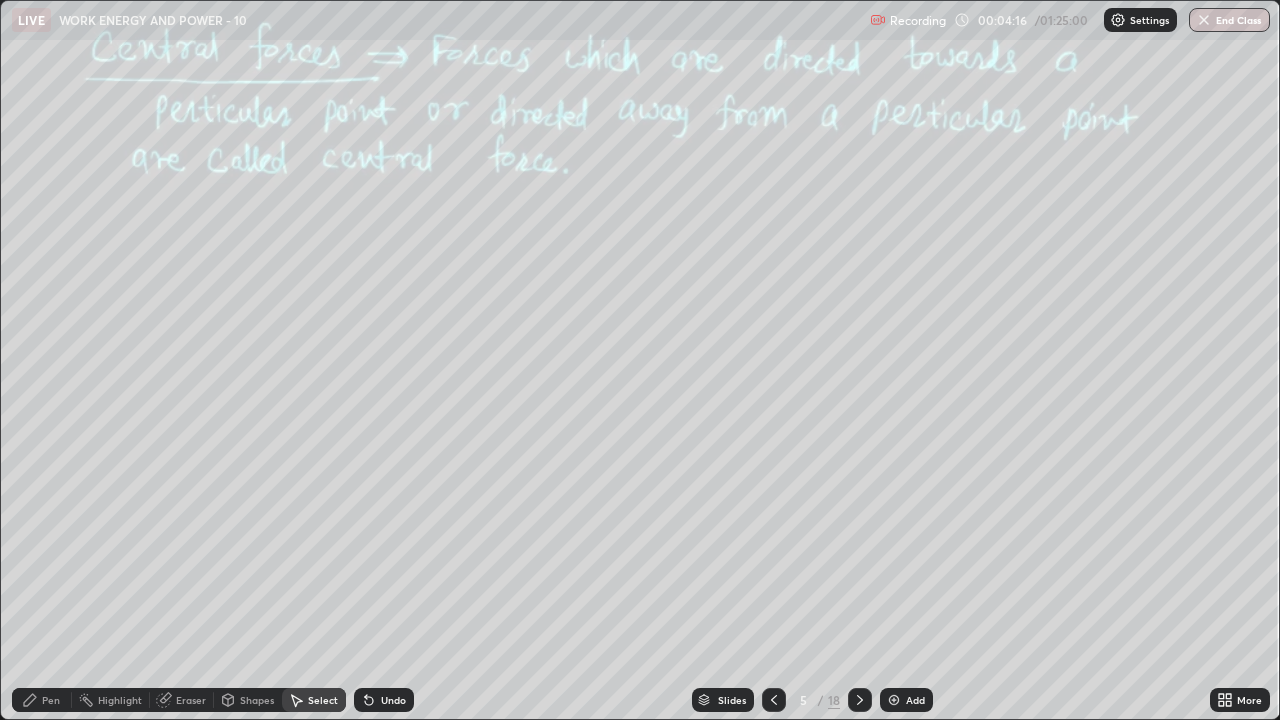 click on "Pen" at bounding box center (51, 700) 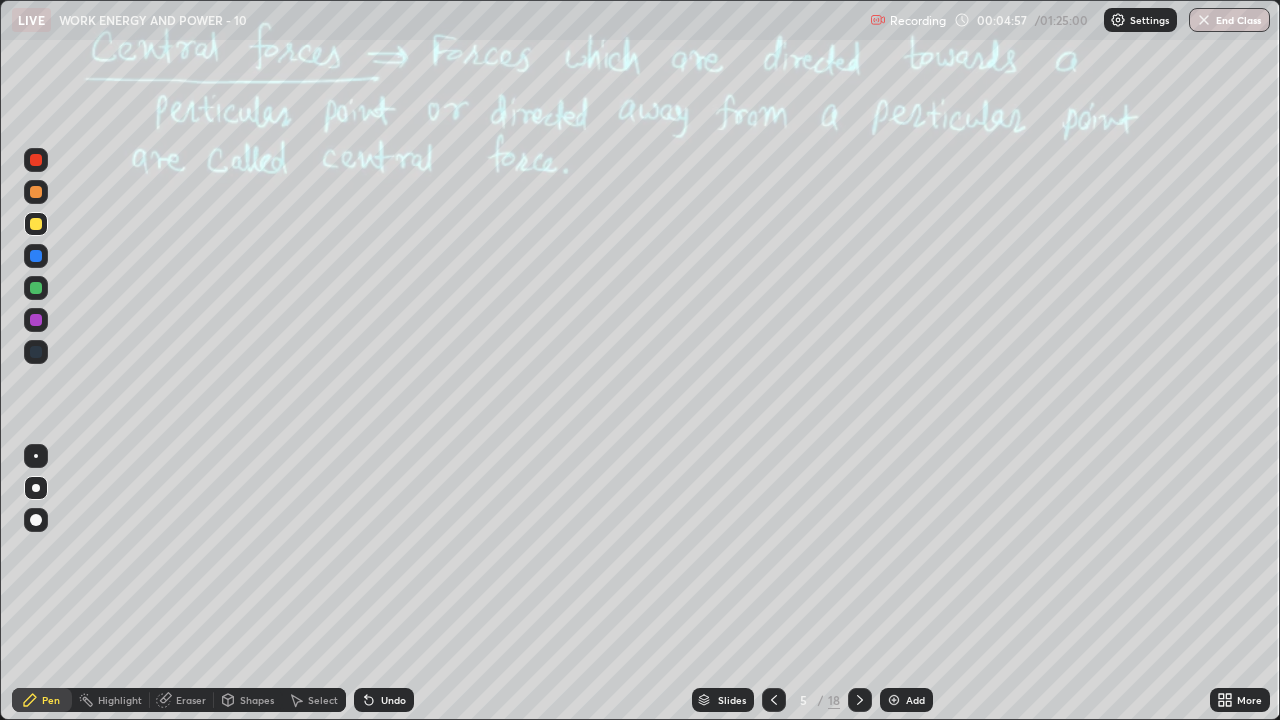 click on "Undo" at bounding box center [393, 700] 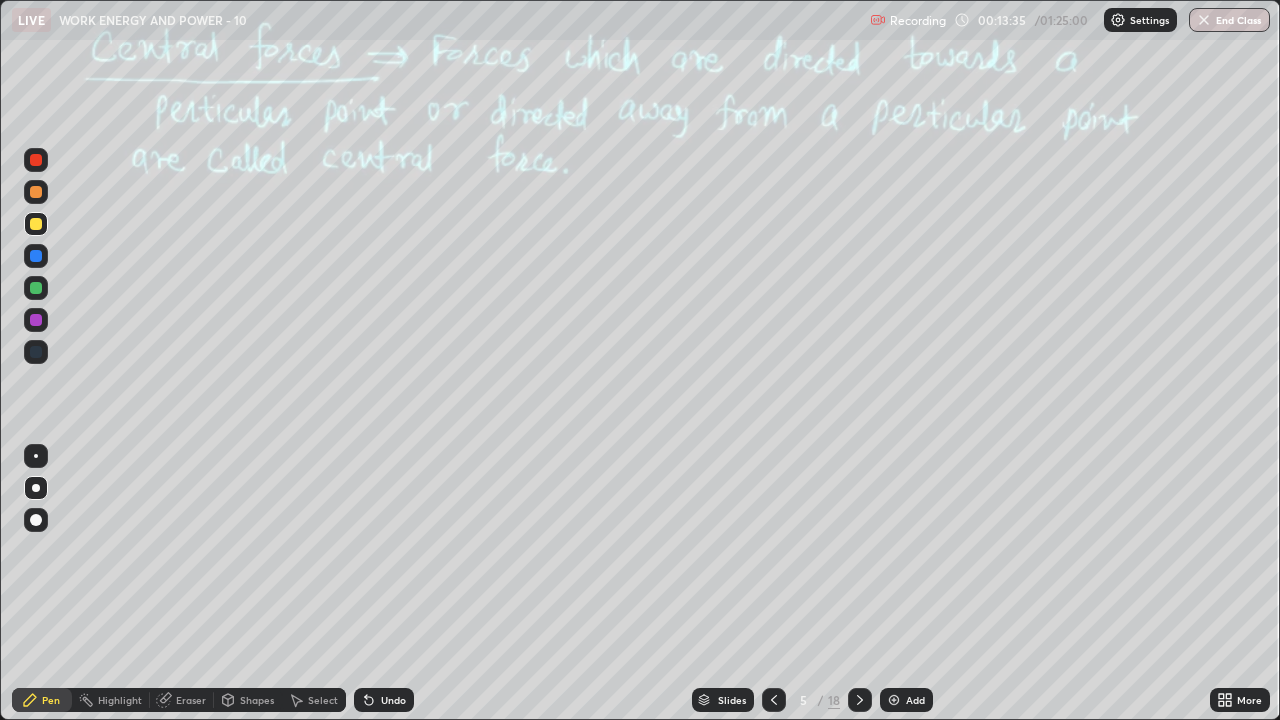 click 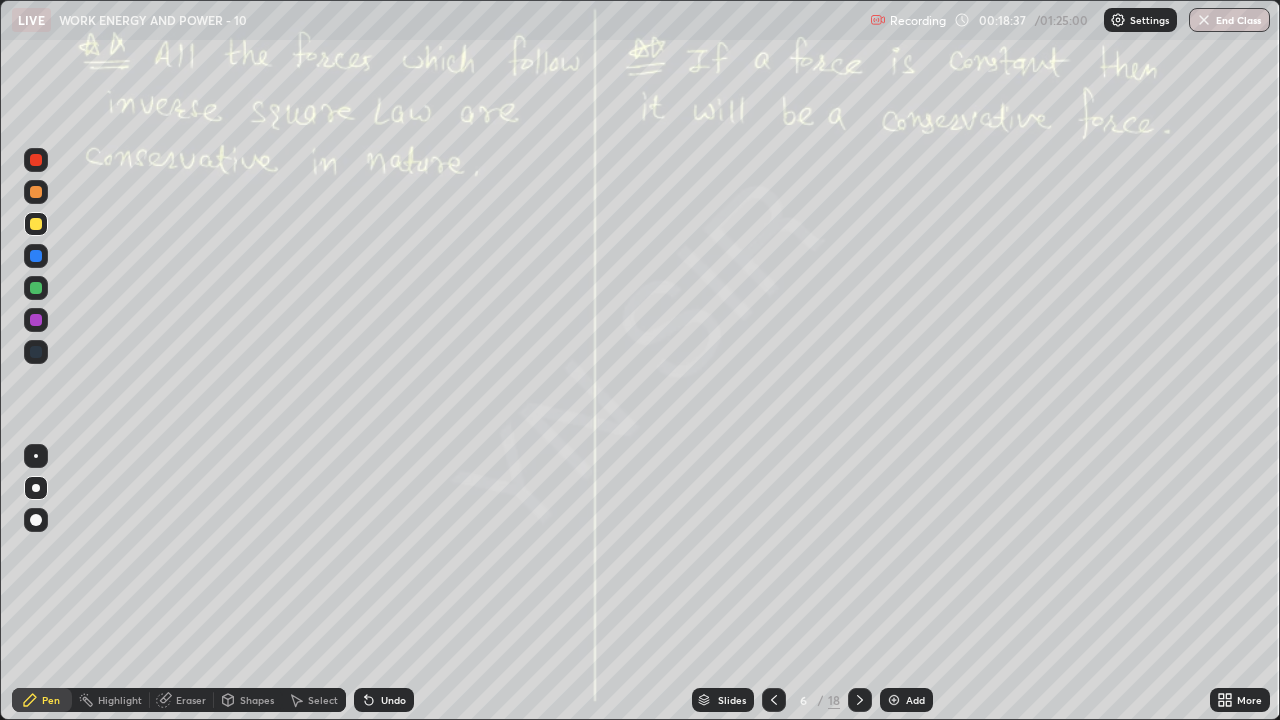 click 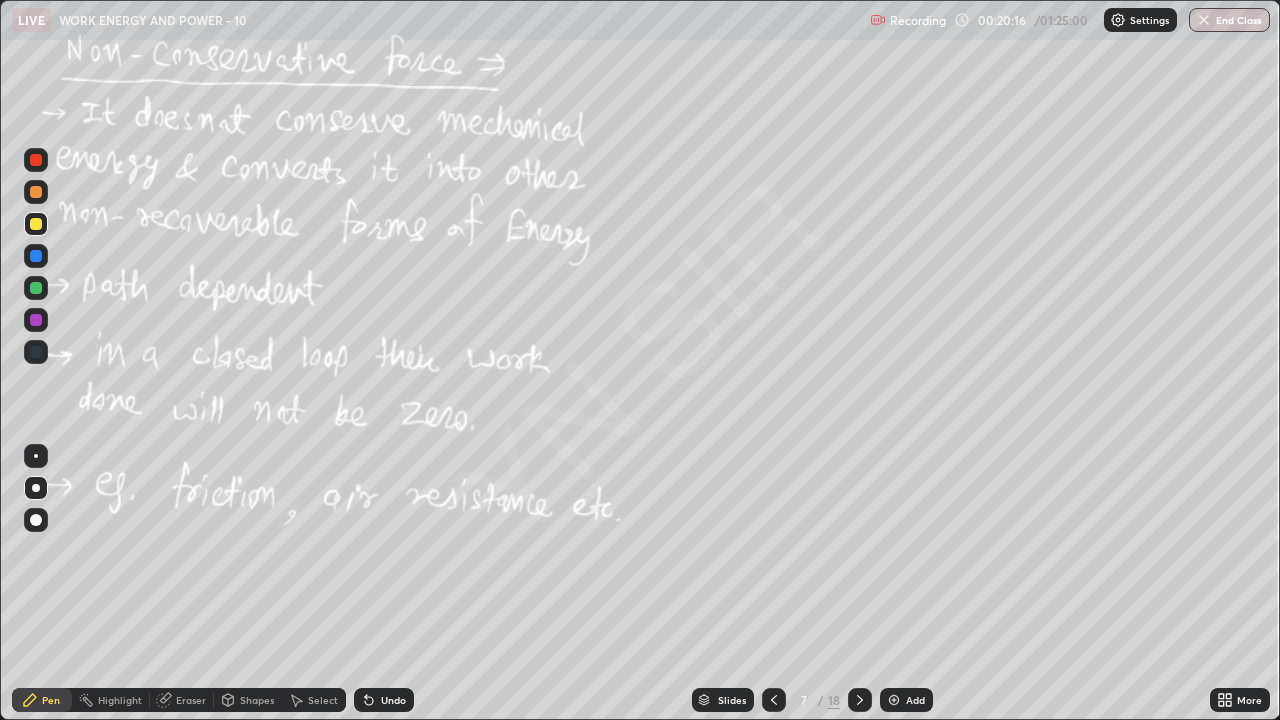 click on "Undo" at bounding box center [393, 700] 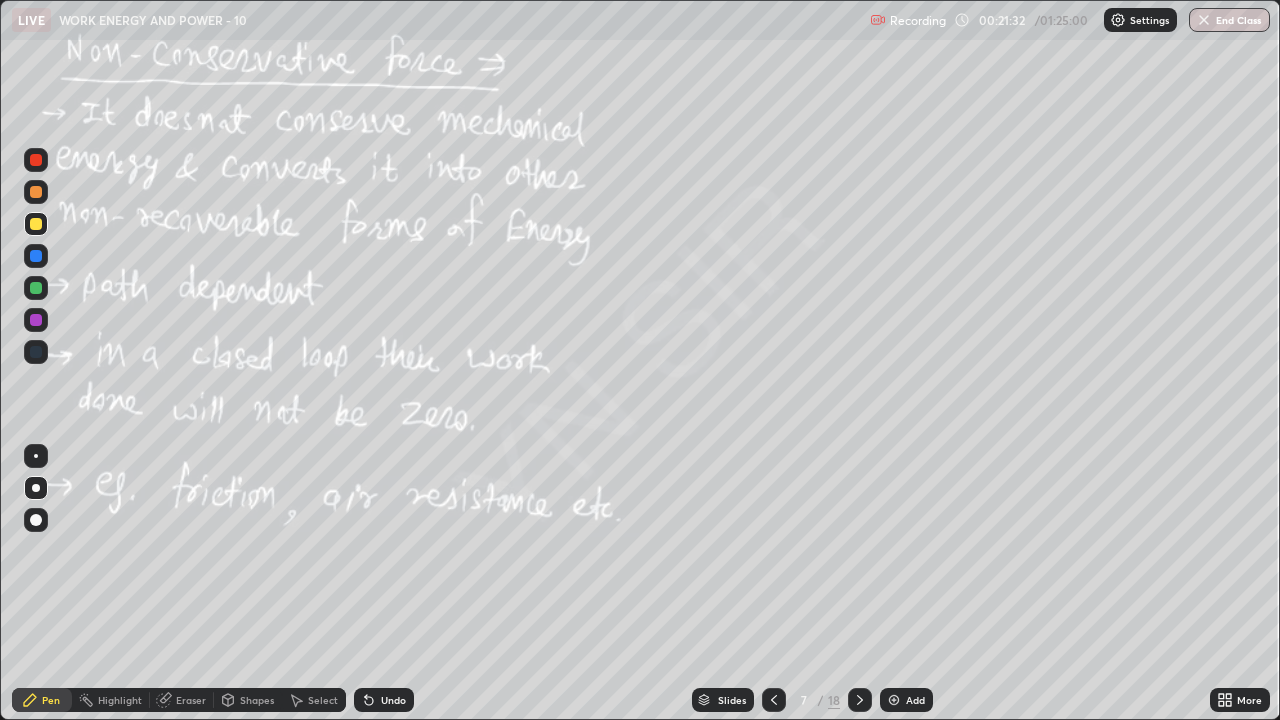 click on "Undo" at bounding box center [384, 700] 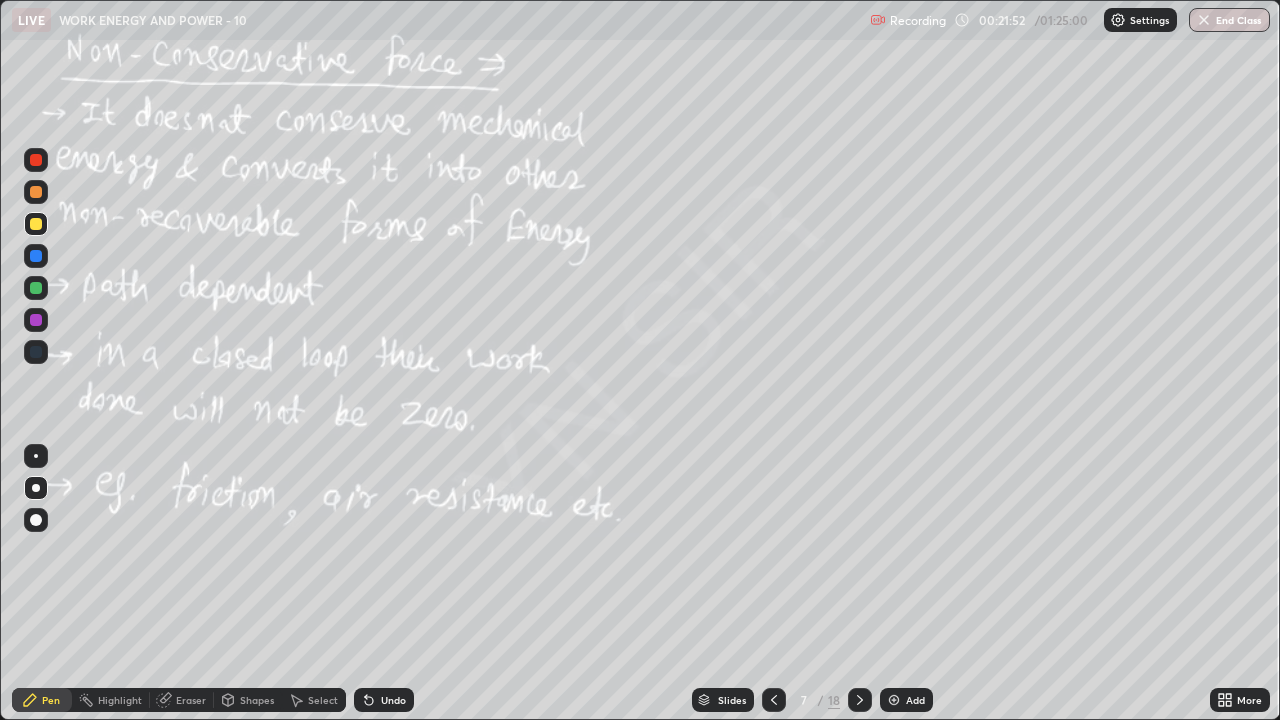 click 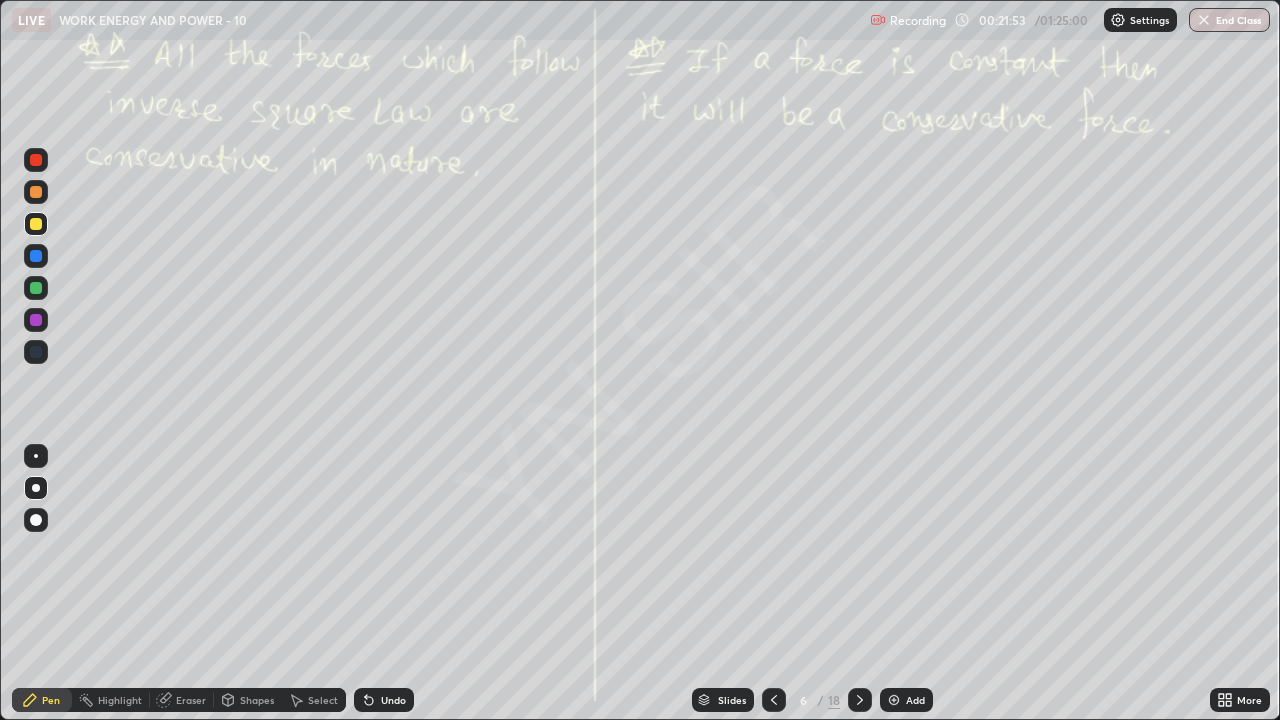 click 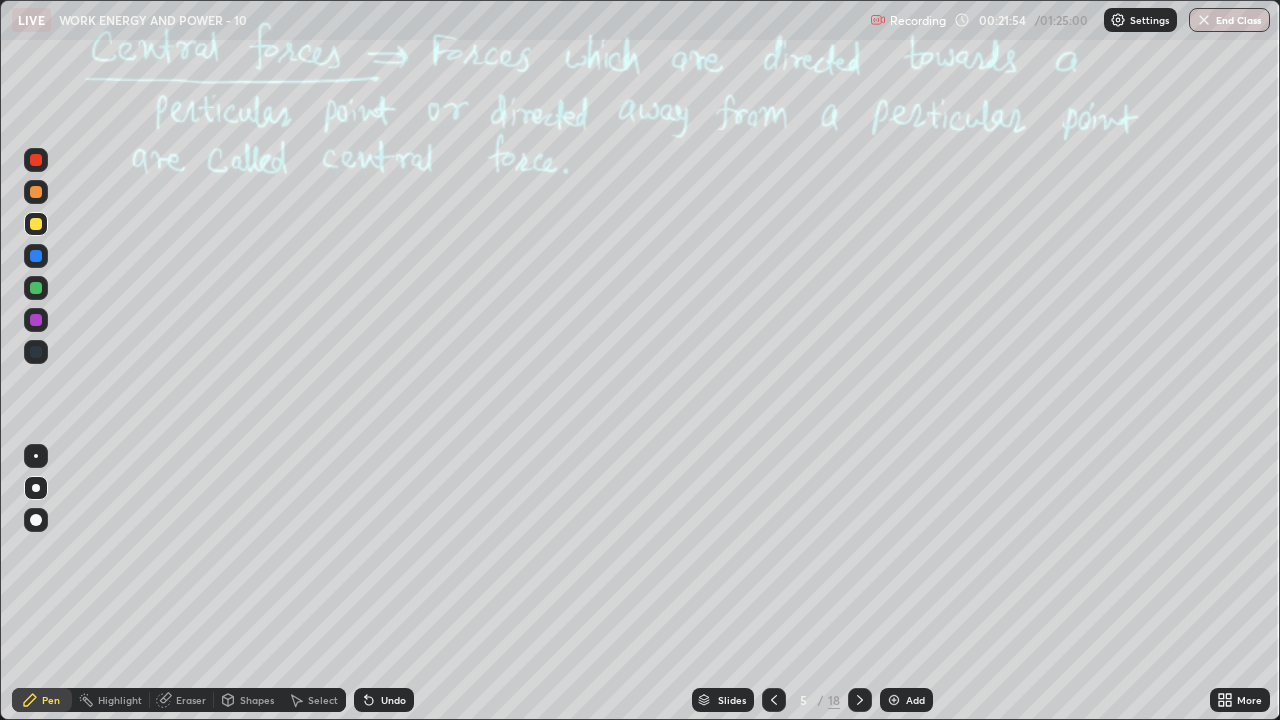 click 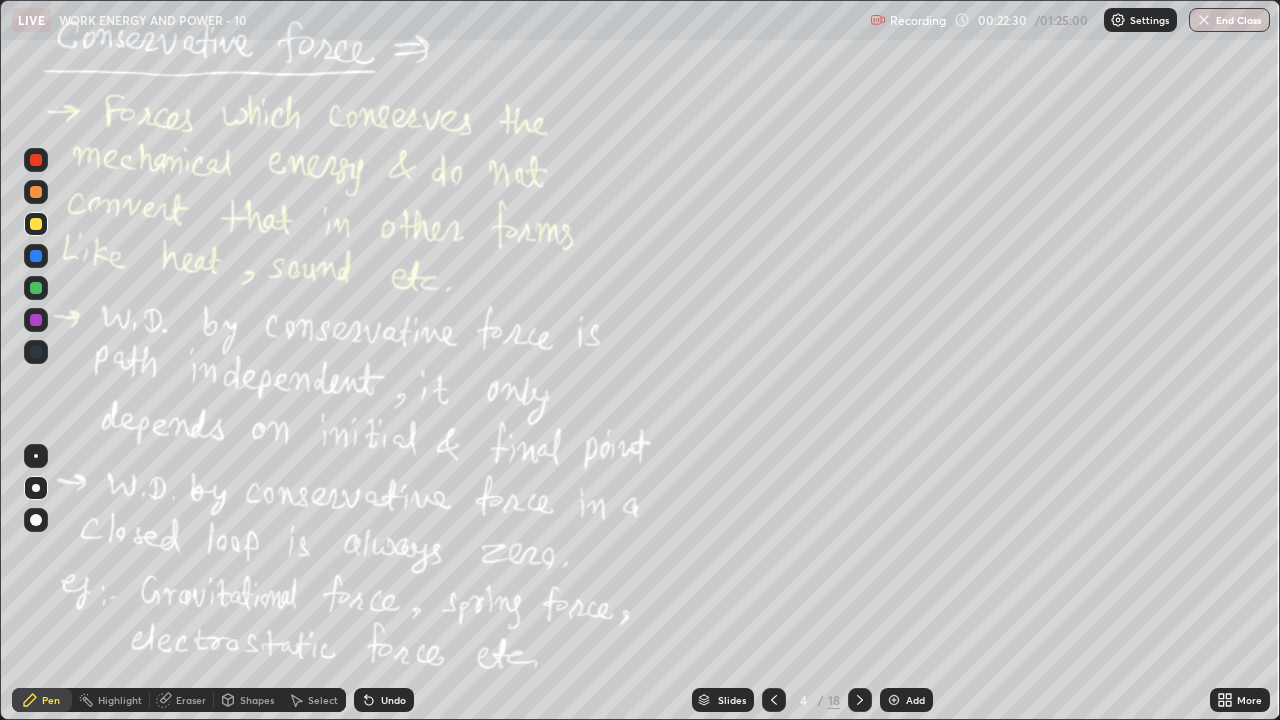 click 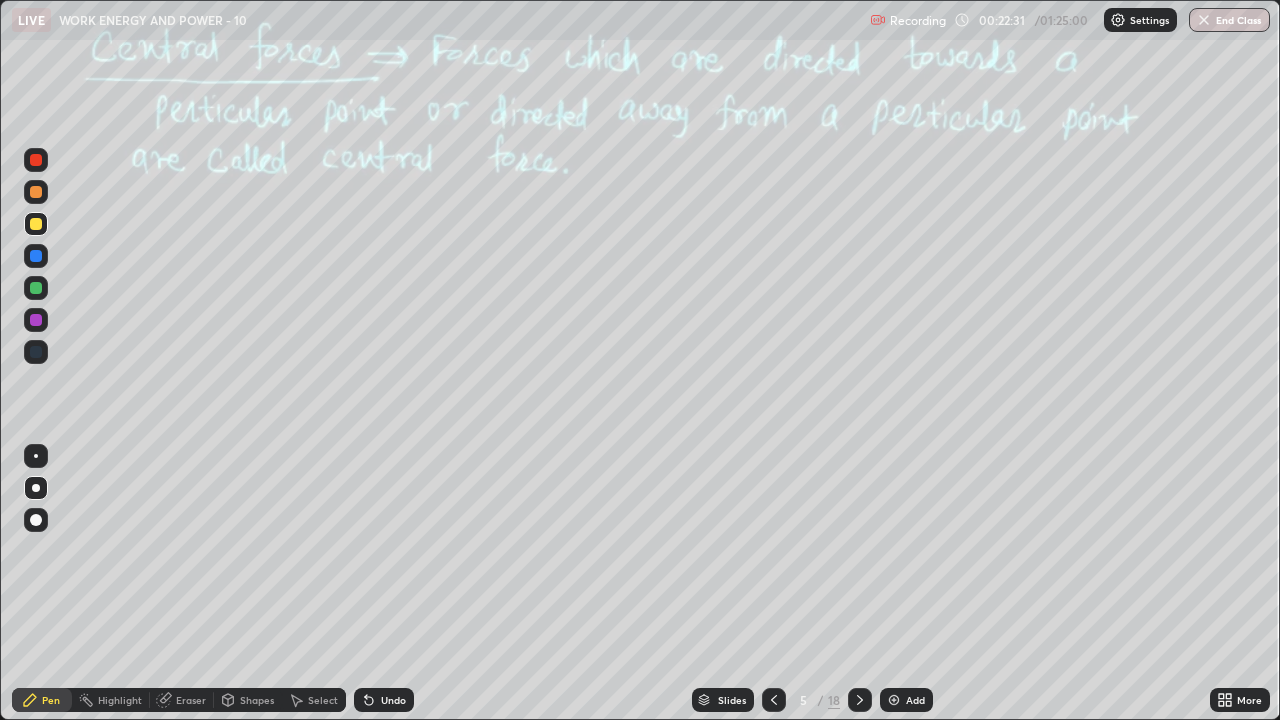 click 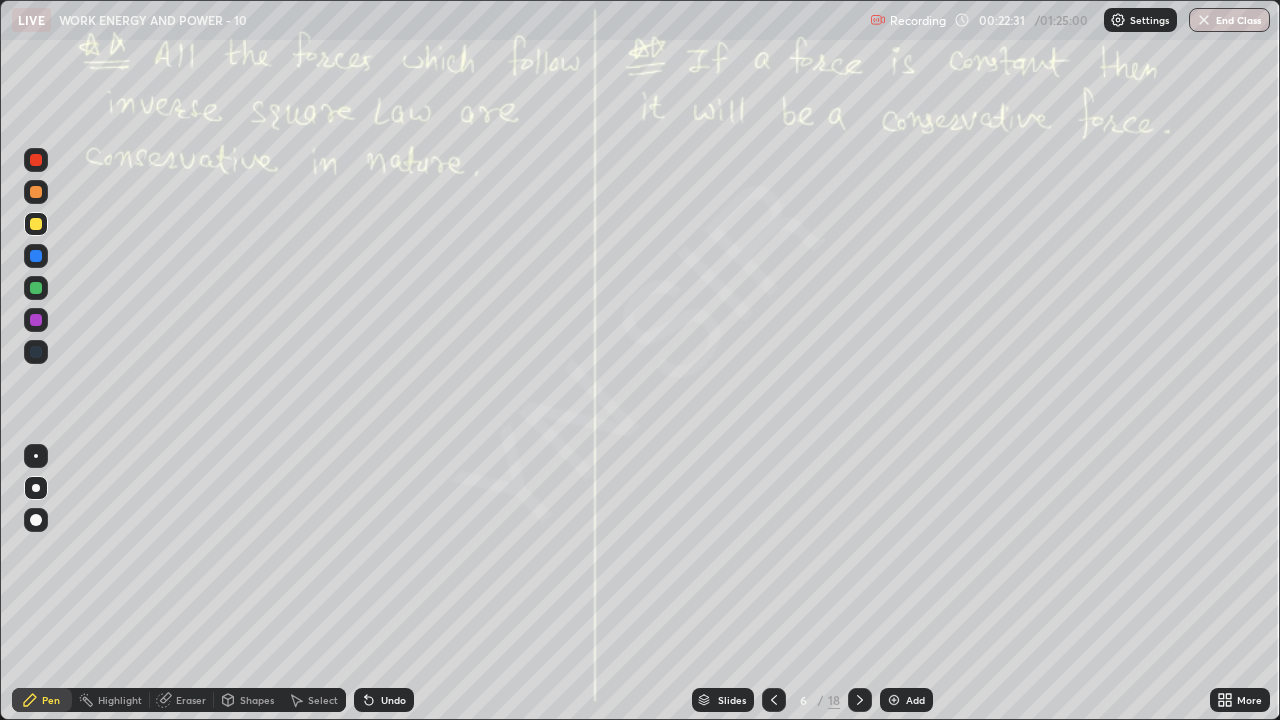 click 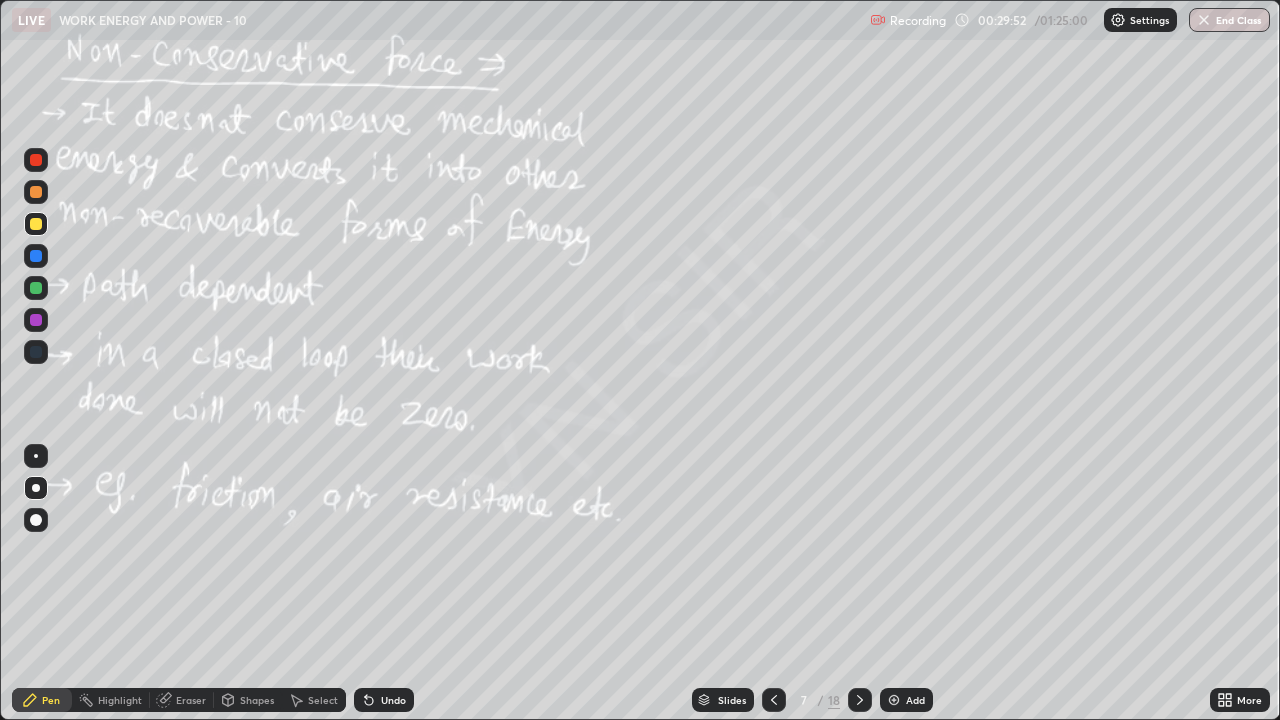 click 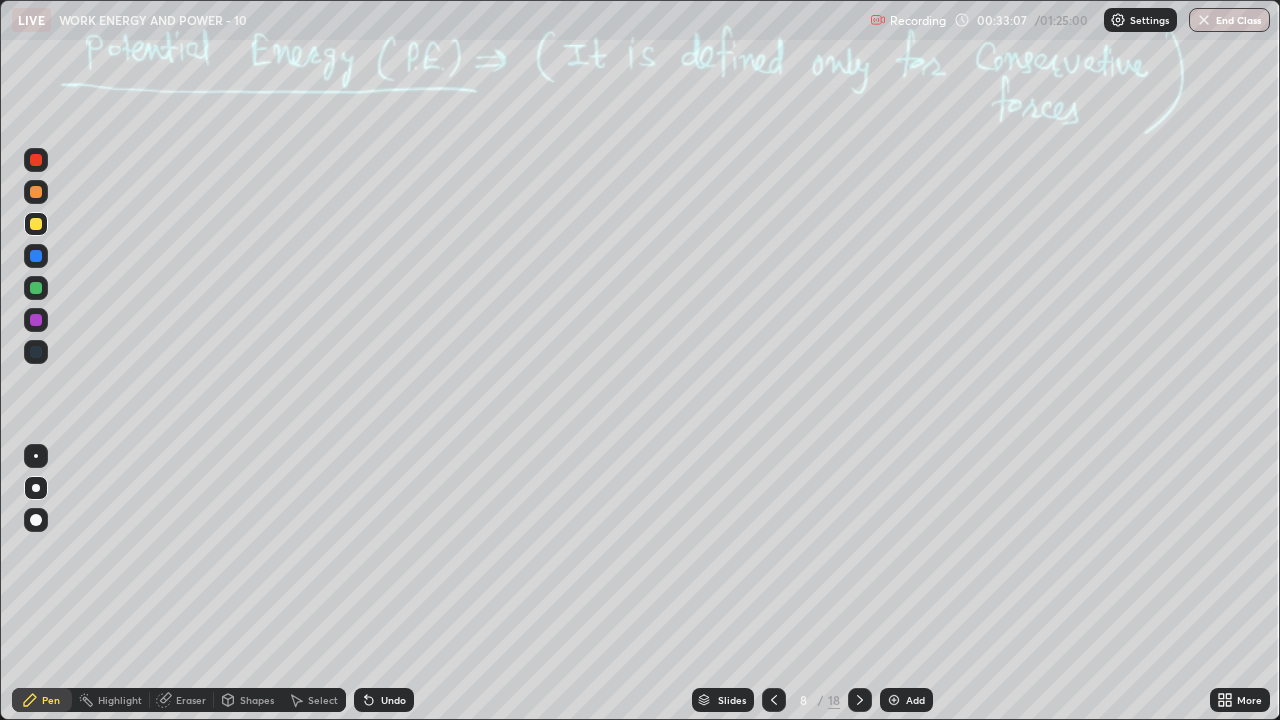 click on "Undo" at bounding box center (384, 700) 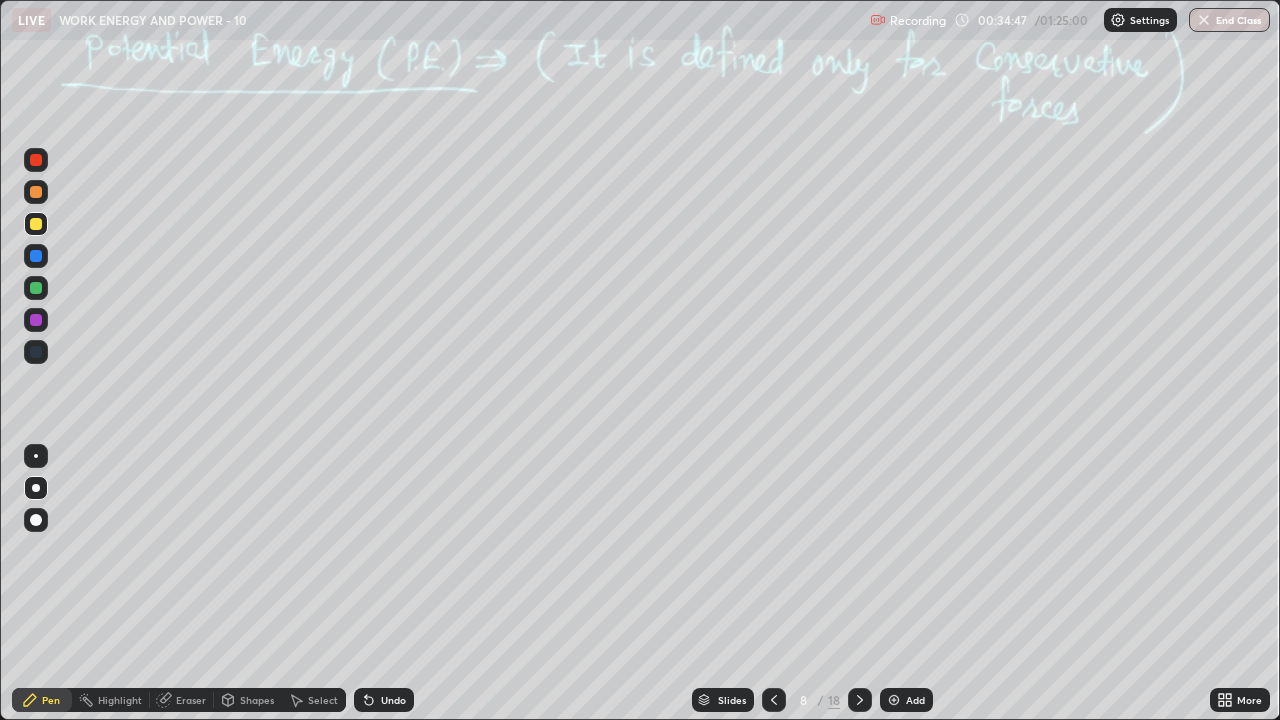 click on "Eraser" at bounding box center (191, 700) 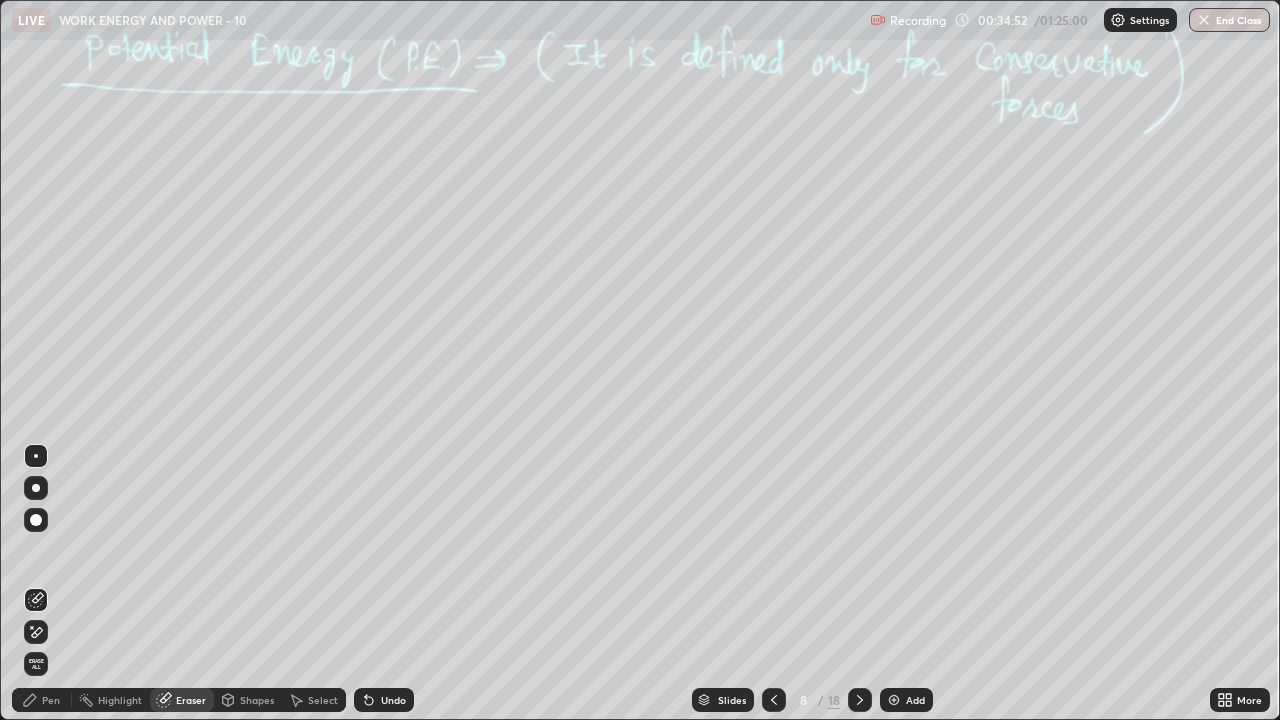 click on "Pen" at bounding box center (51, 700) 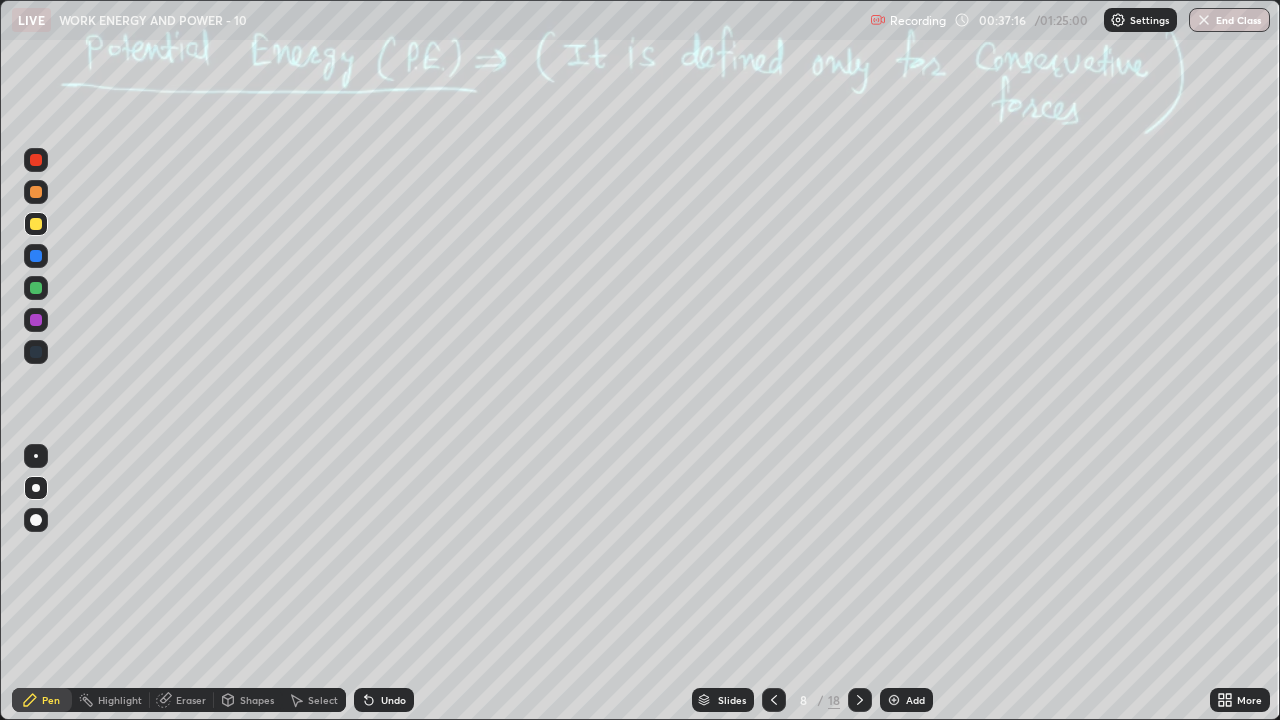 click on "Highlight" at bounding box center (120, 700) 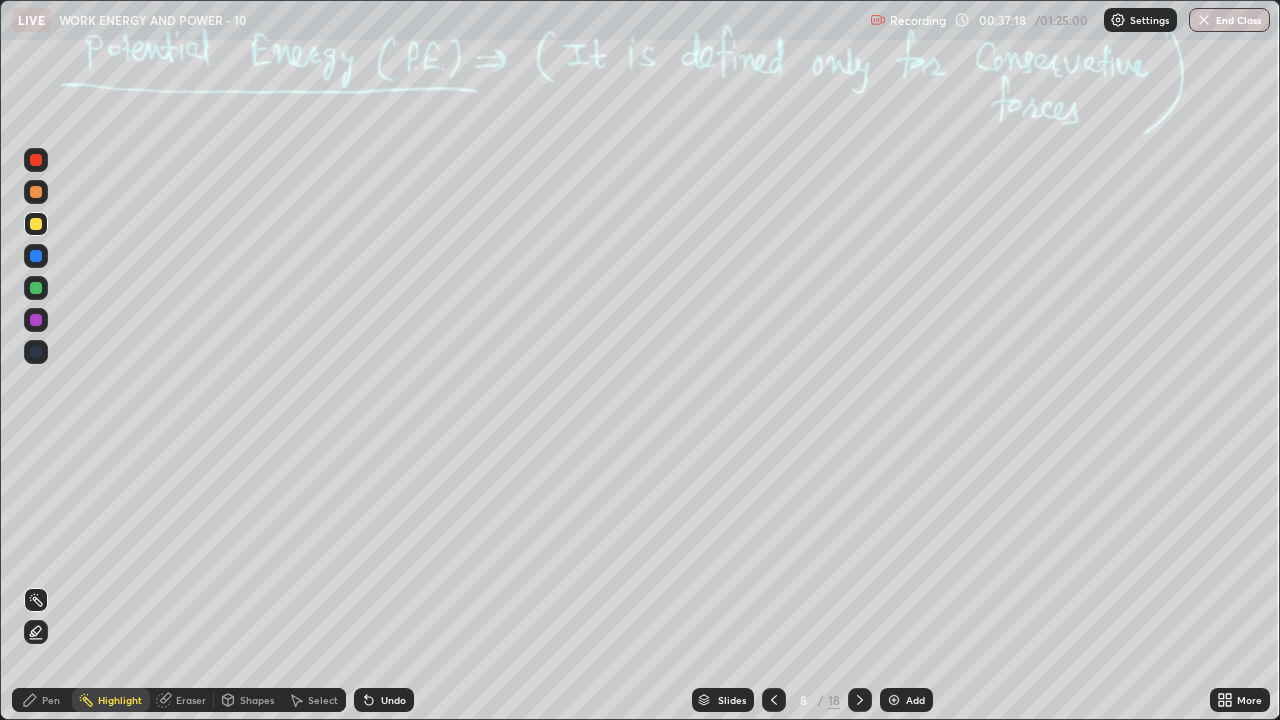 click 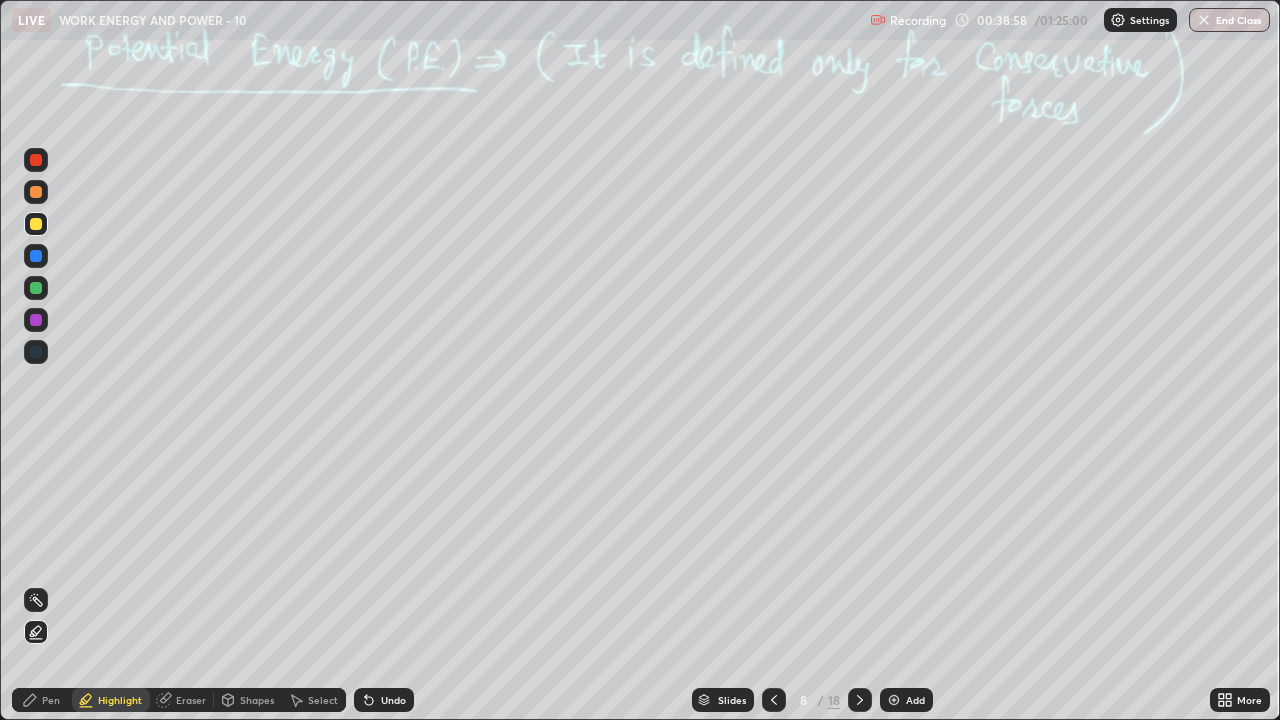 click 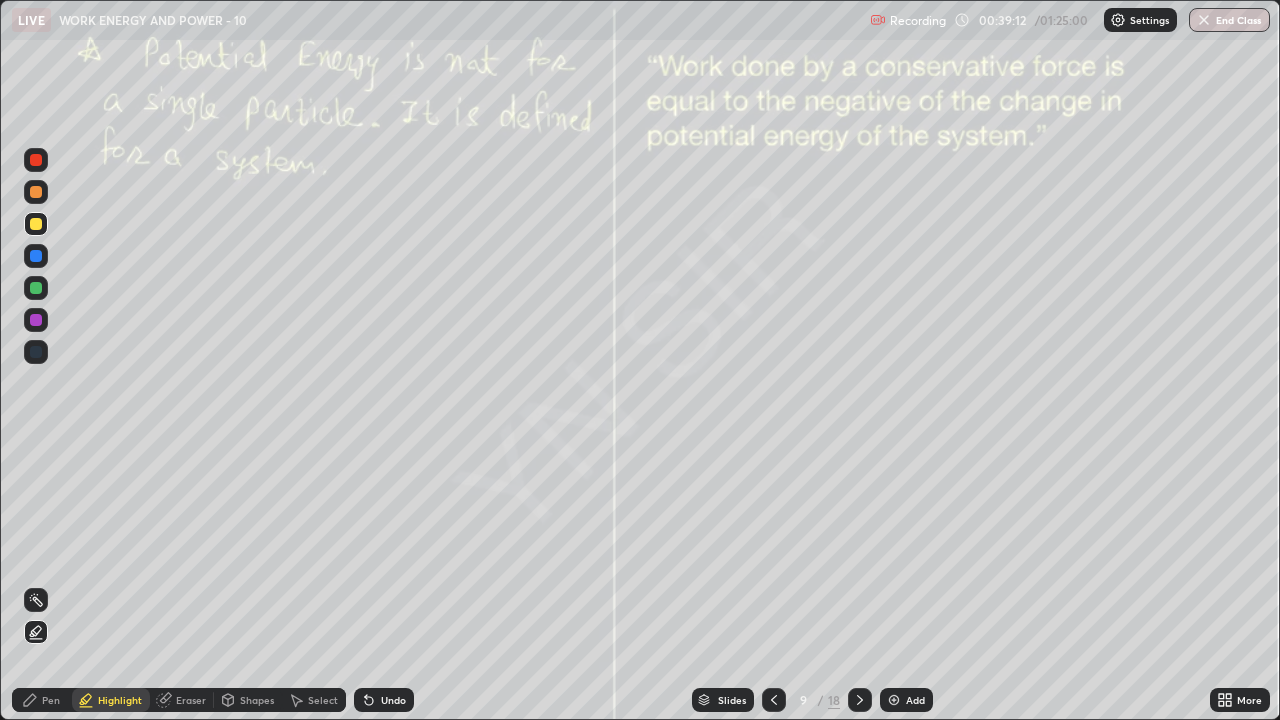 click on "Undo" at bounding box center [384, 700] 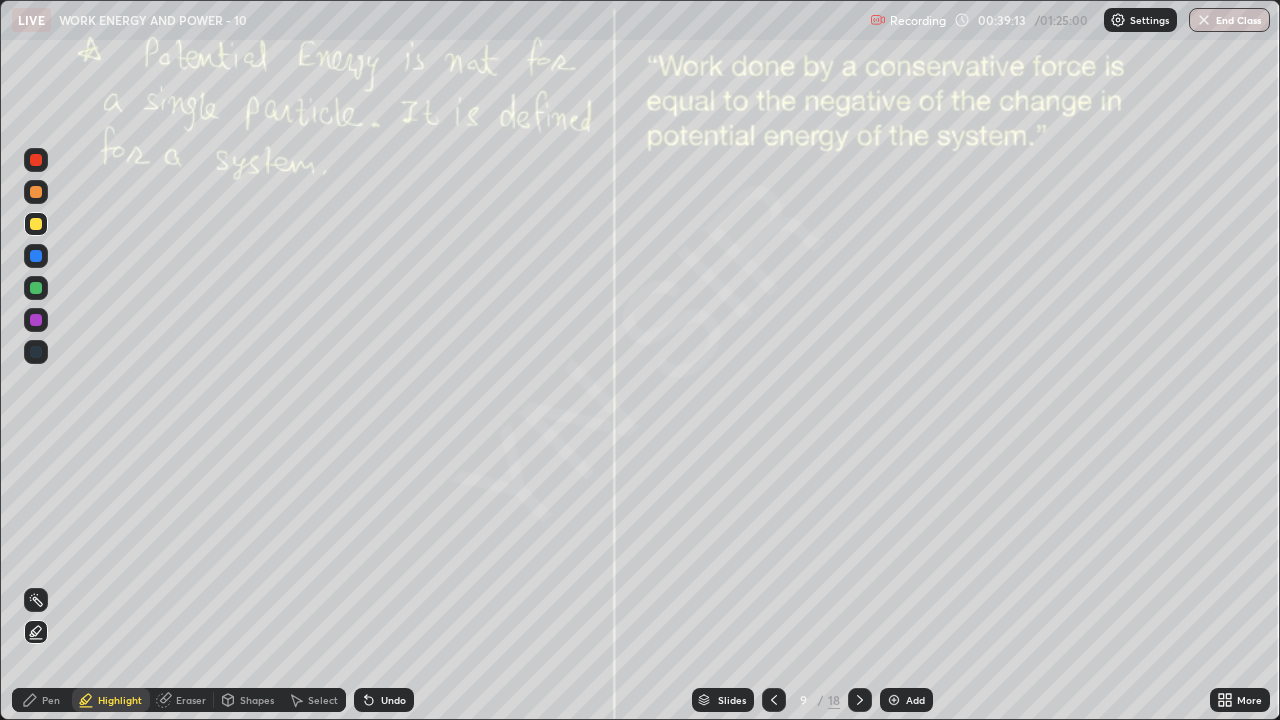 click on "Pen" at bounding box center [51, 700] 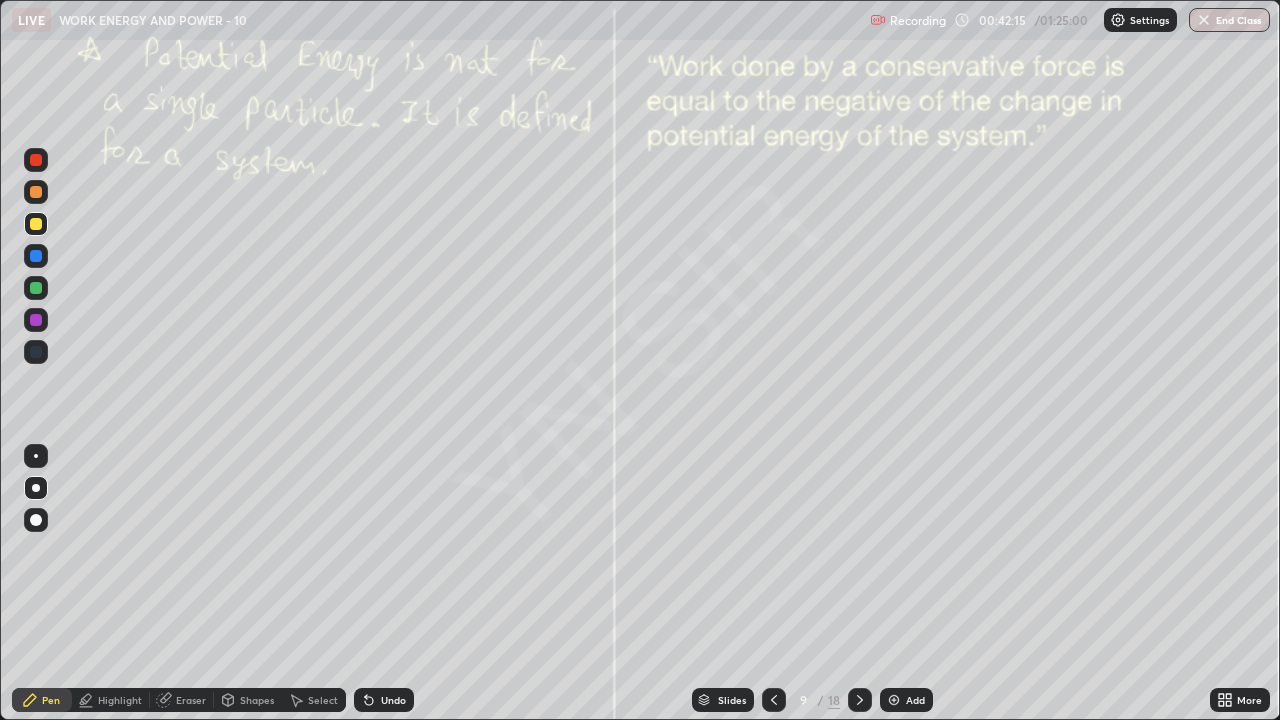 click on "Undo" at bounding box center [384, 700] 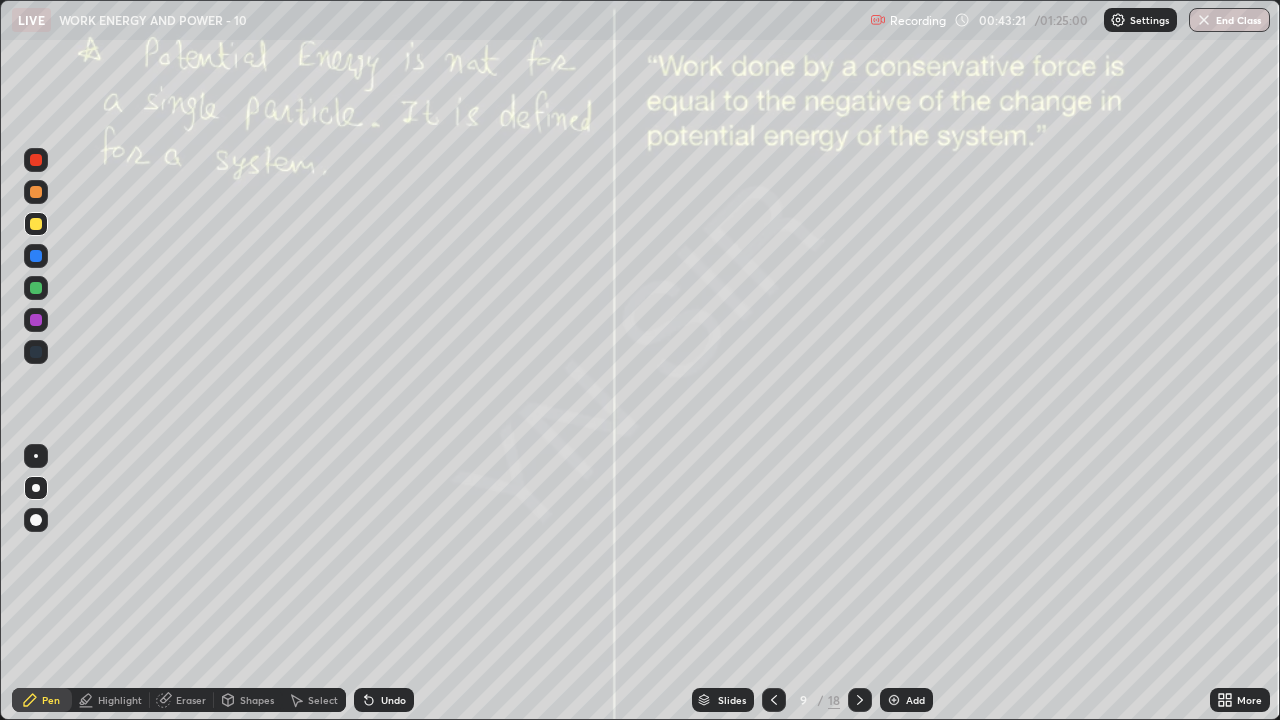 click on "Undo" at bounding box center [384, 700] 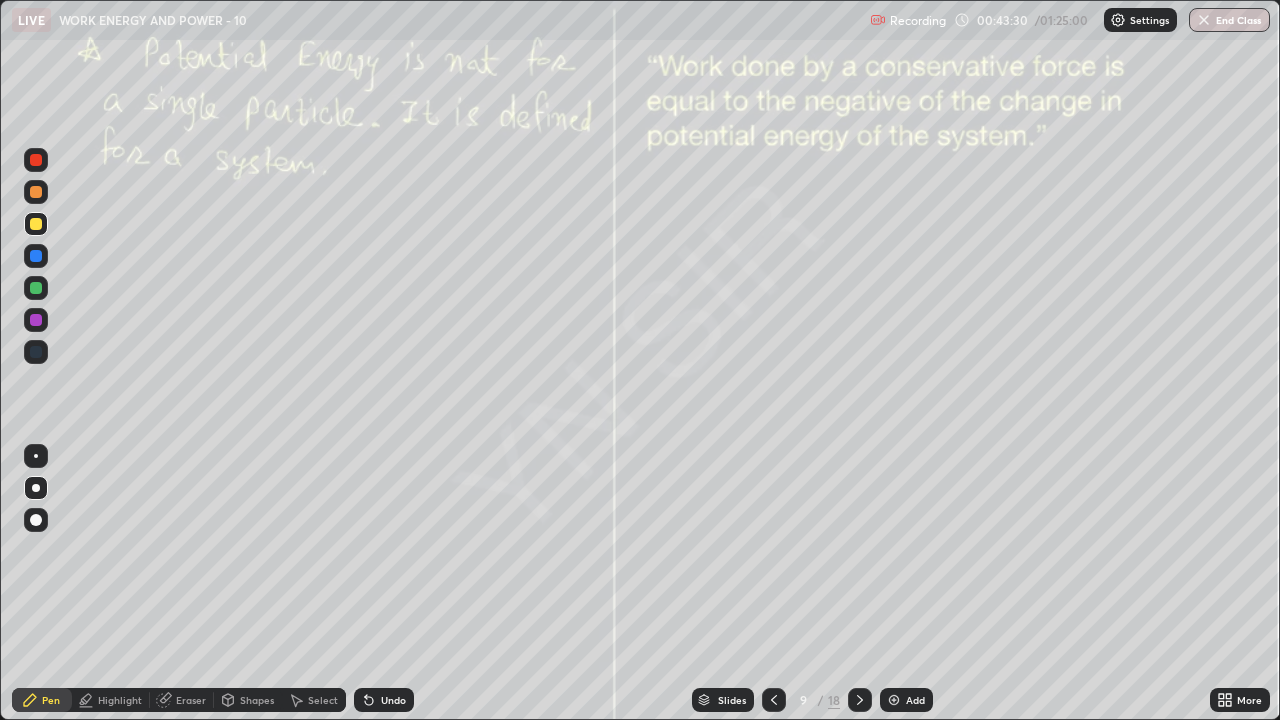 click on "Undo" at bounding box center [393, 700] 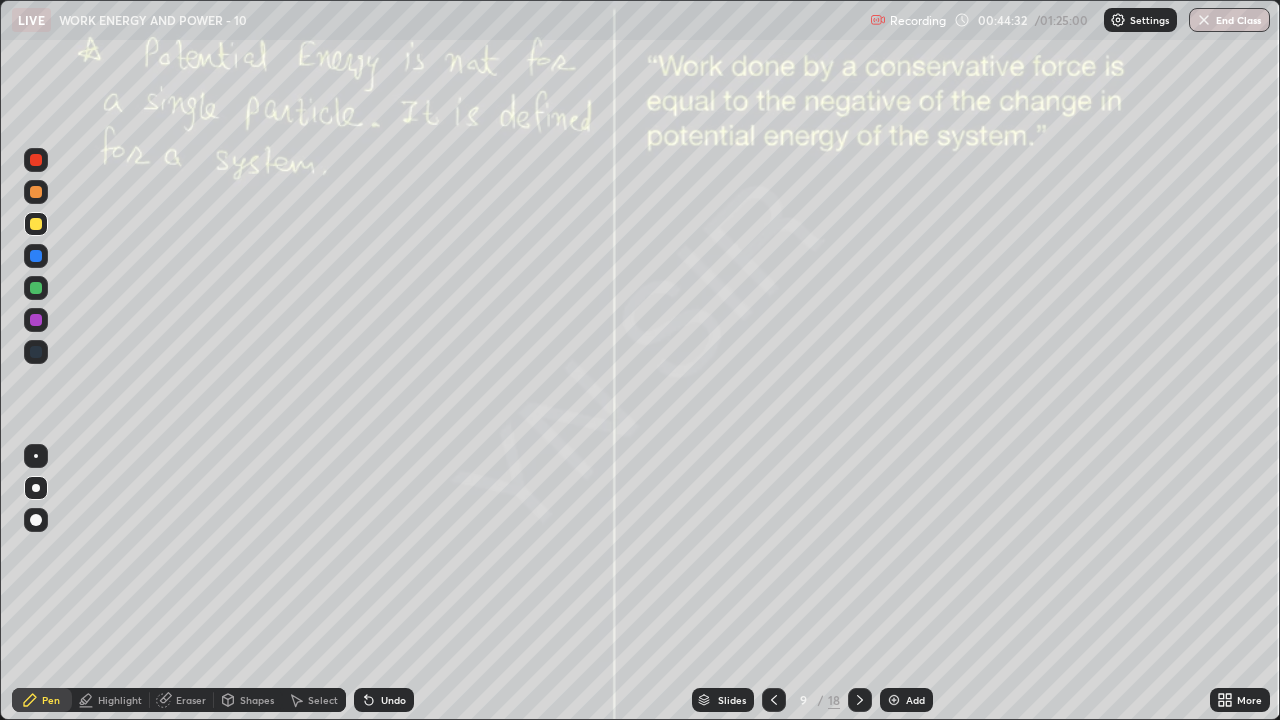 click on "Undo" at bounding box center (384, 700) 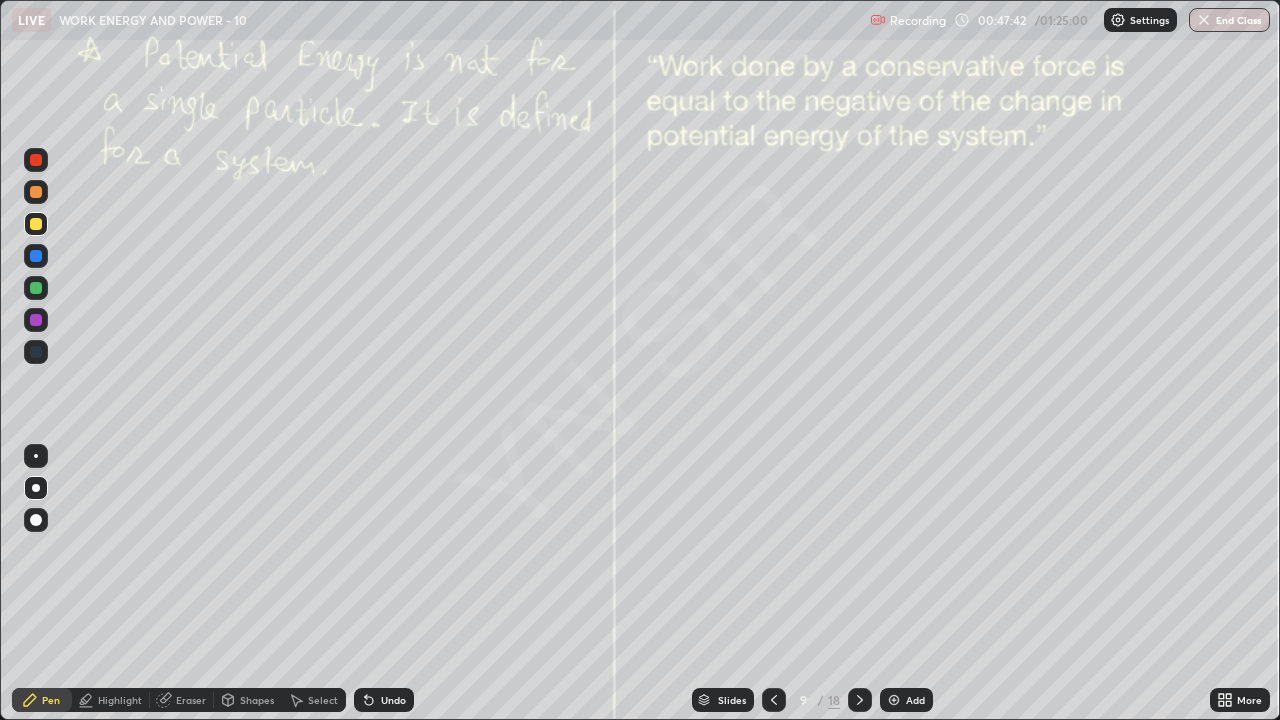 click on "Select" at bounding box center [323, 700] 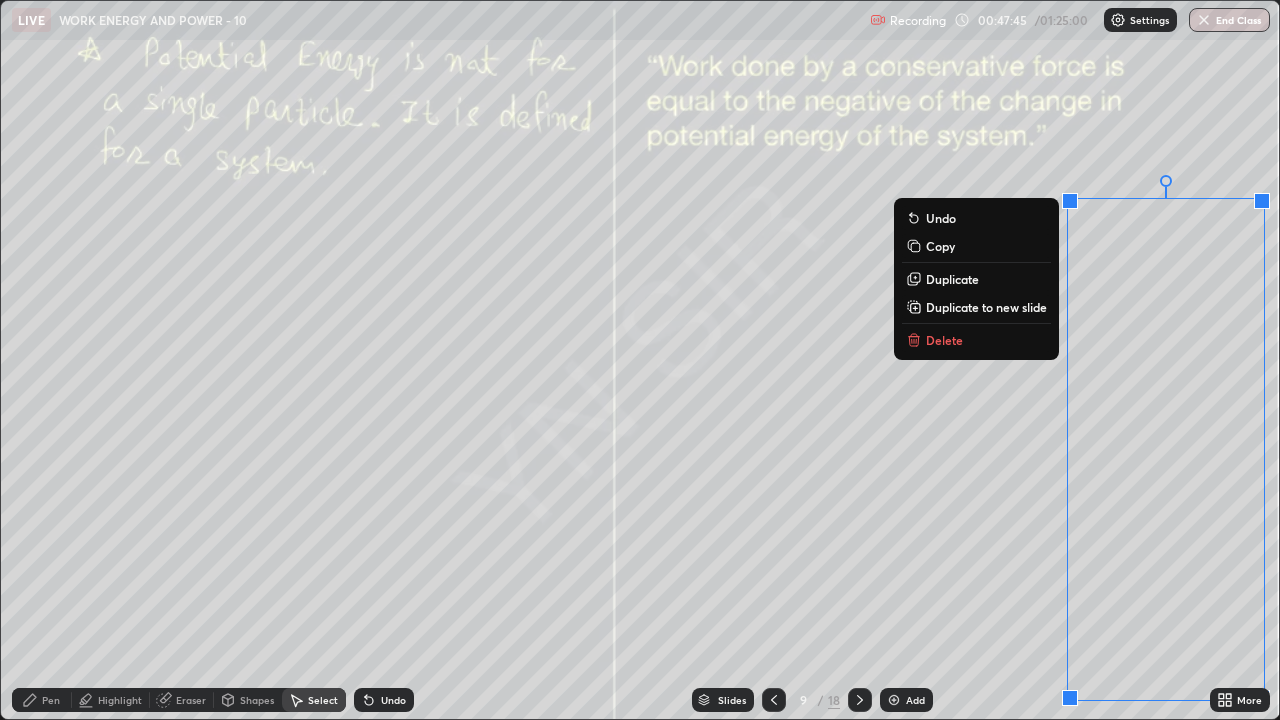 click on "Duplicate to new slide" at bounding box center (986, 307) 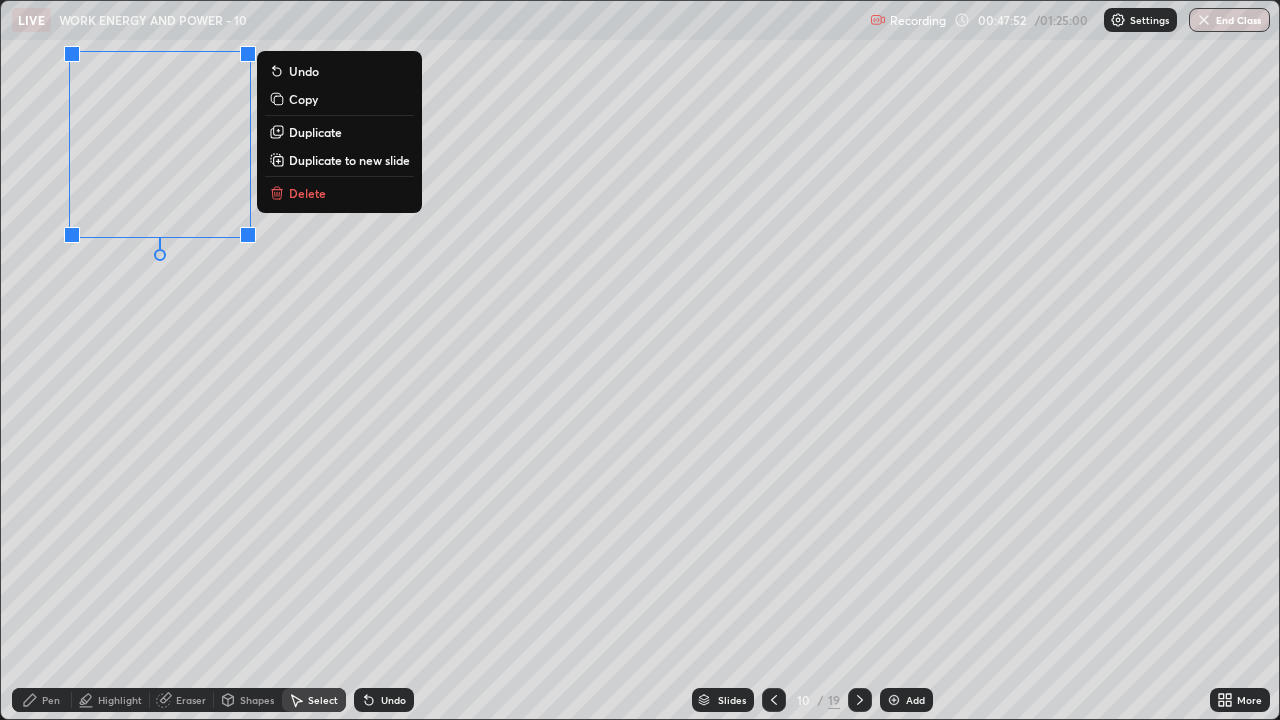 click on "0 ° Undo Copy Duplicate Duplicate to new slide Delete" at bounding box center (640, 360) 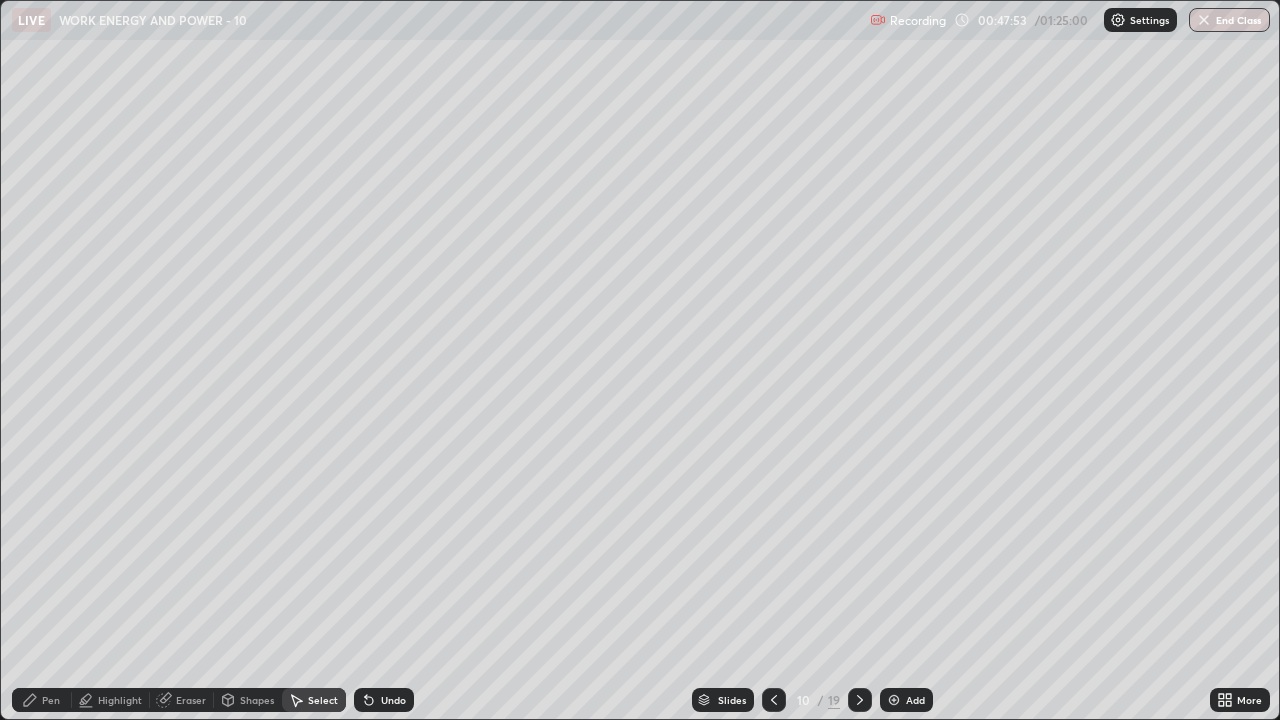 click on "Eraser" at bounding box center (191, 700) 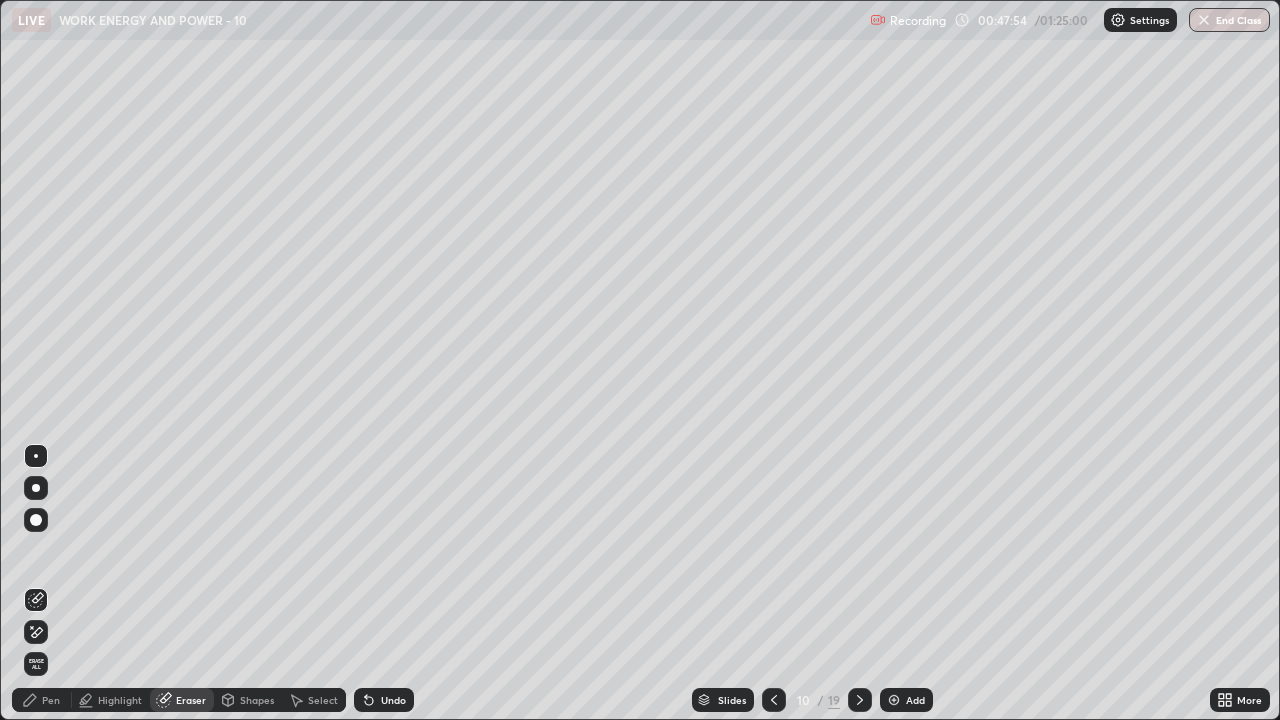 click 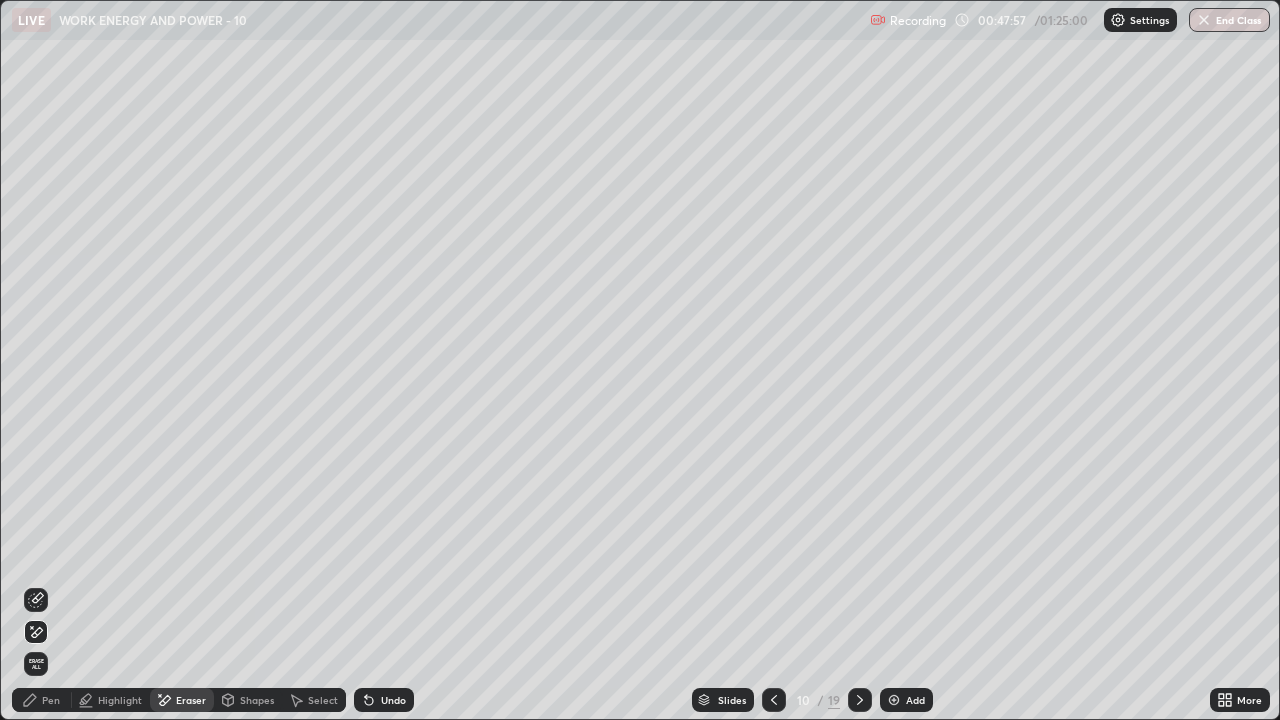 click on "Pen" at bounding box center (51, 700) 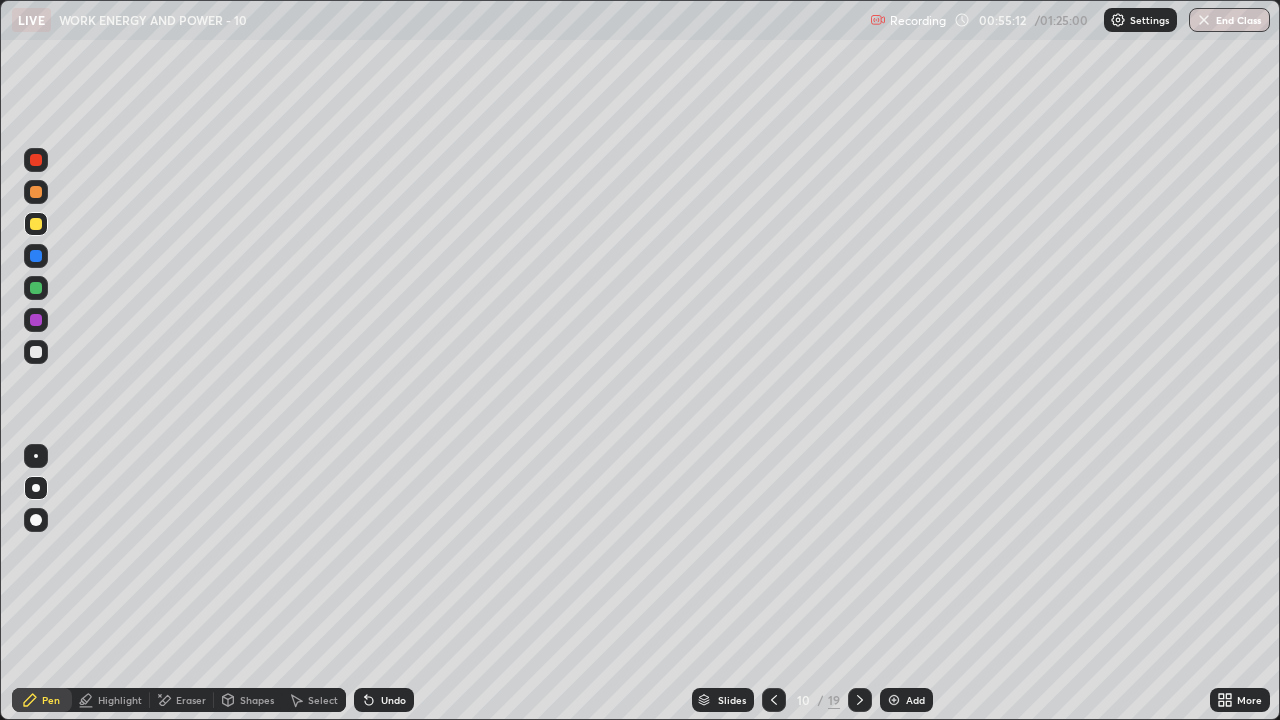 click on "Undo" at bounding box center (393, 700) 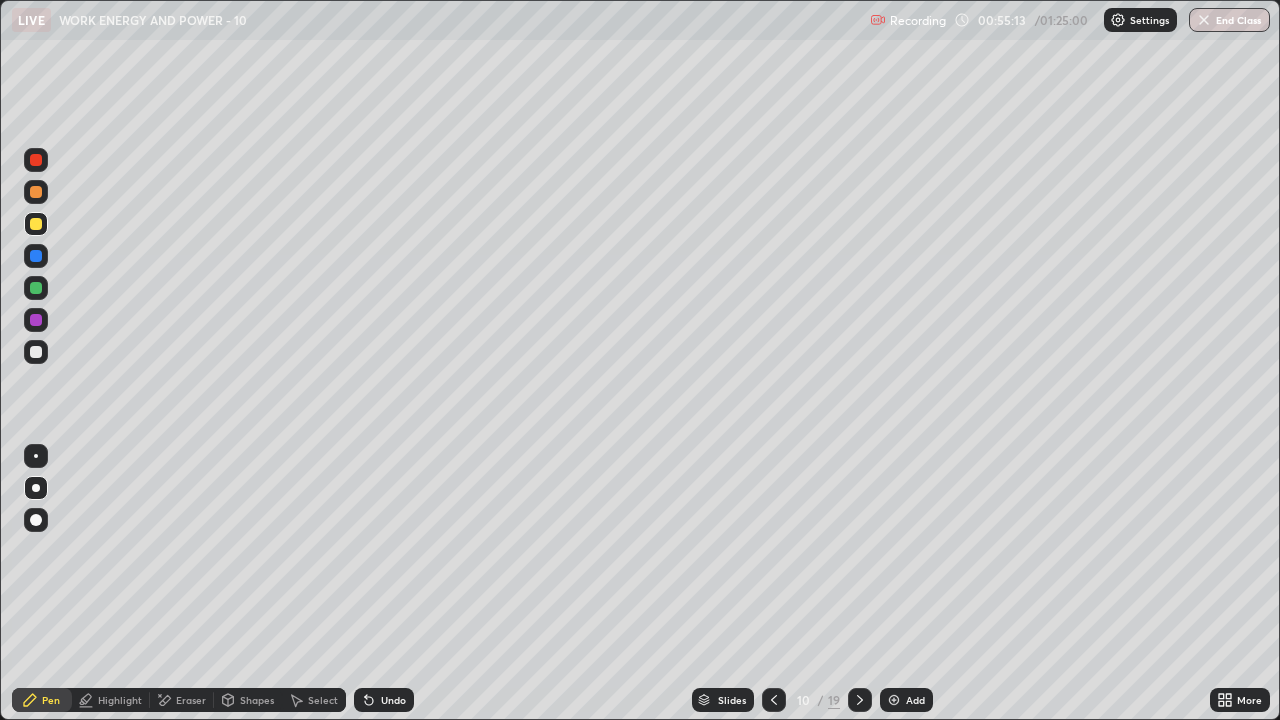 click on "Undo" at bounding box center [384, 700] 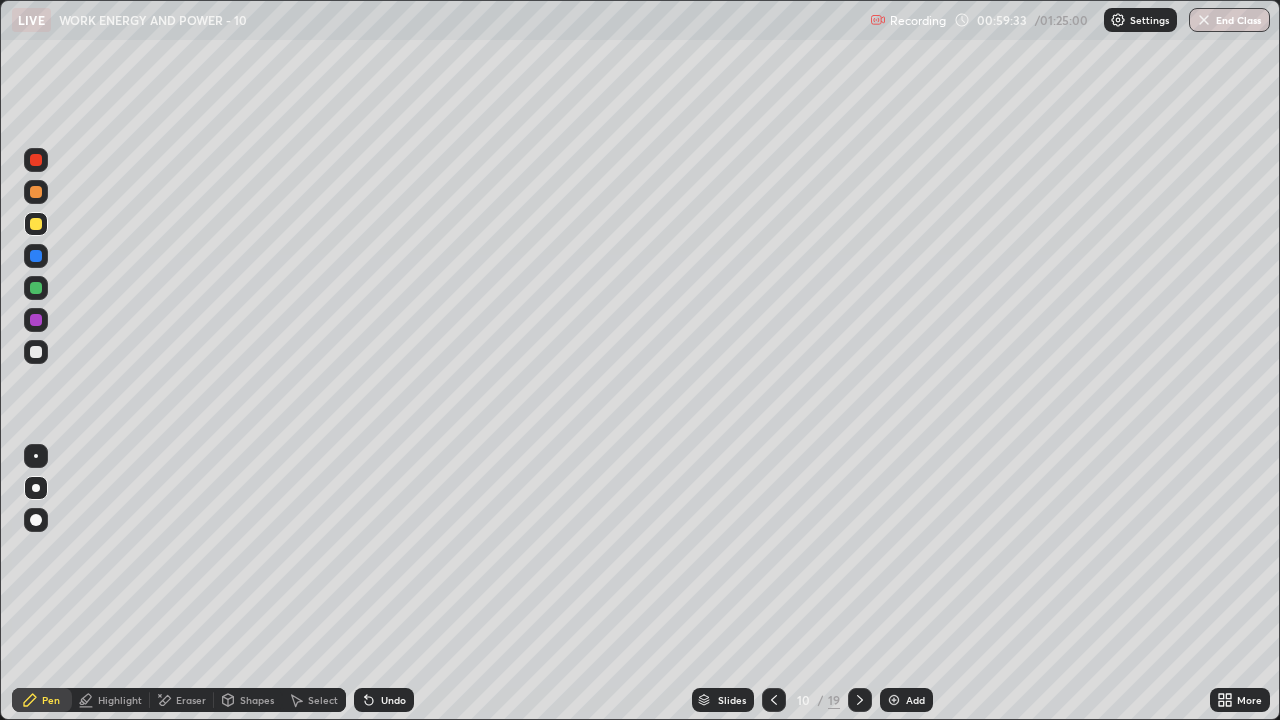 click on "Highlight" at bounding box center (120, 700) 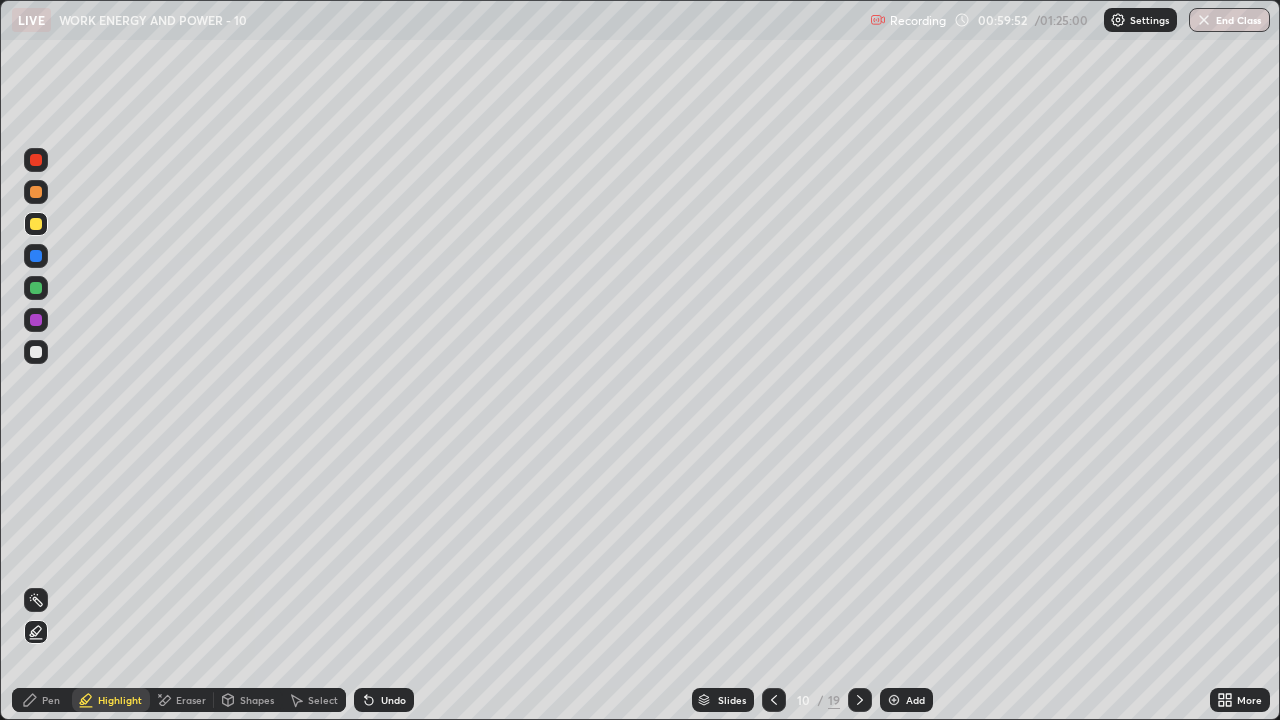 click on "Pen" at bounding box center (51, 700) 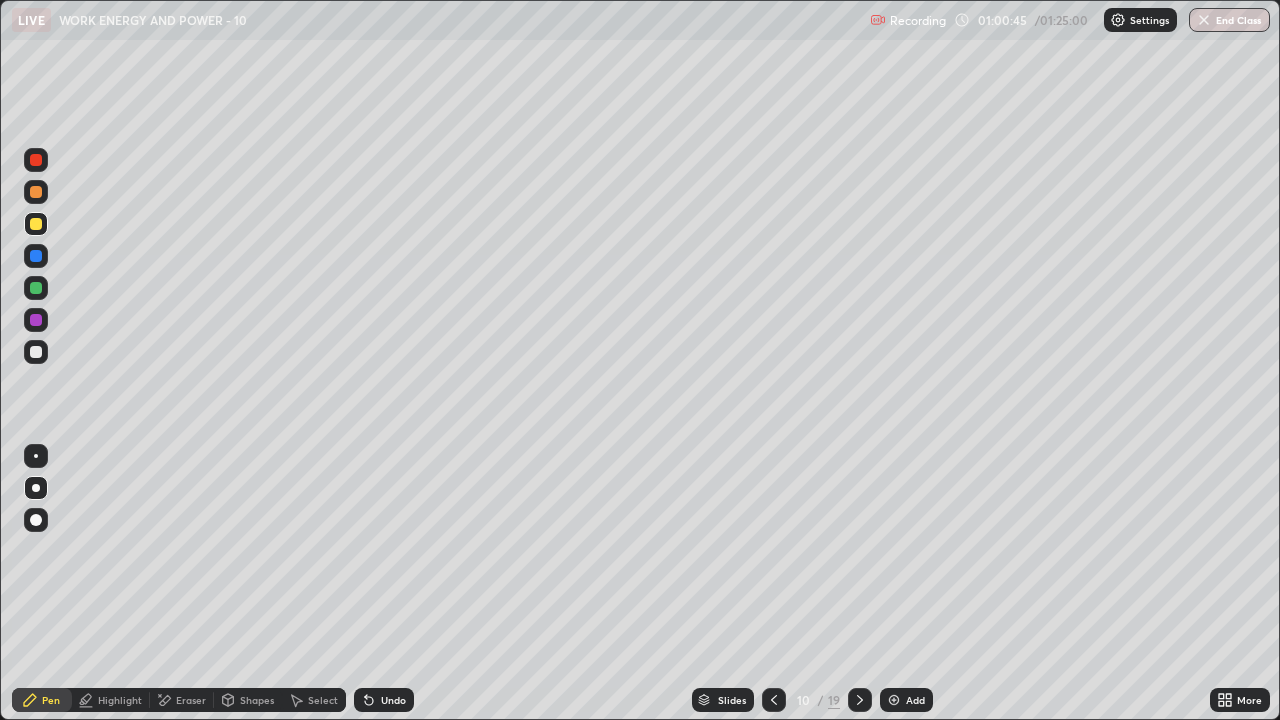 click 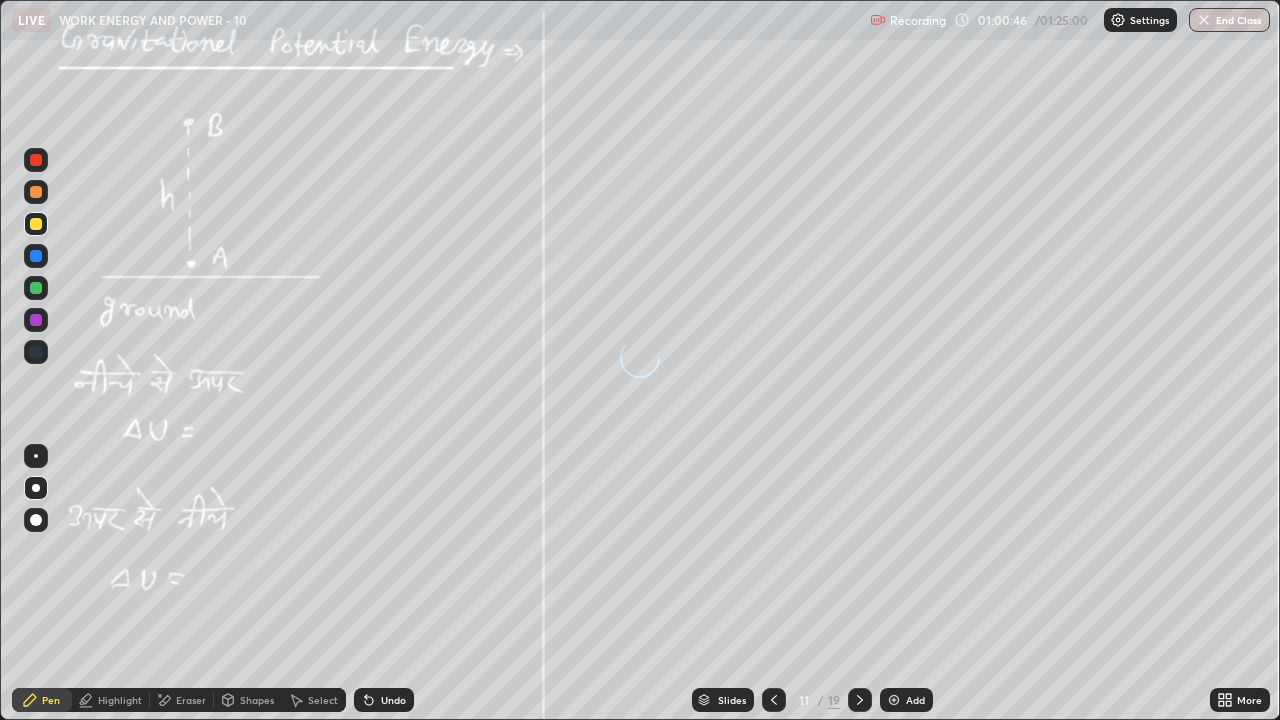 click 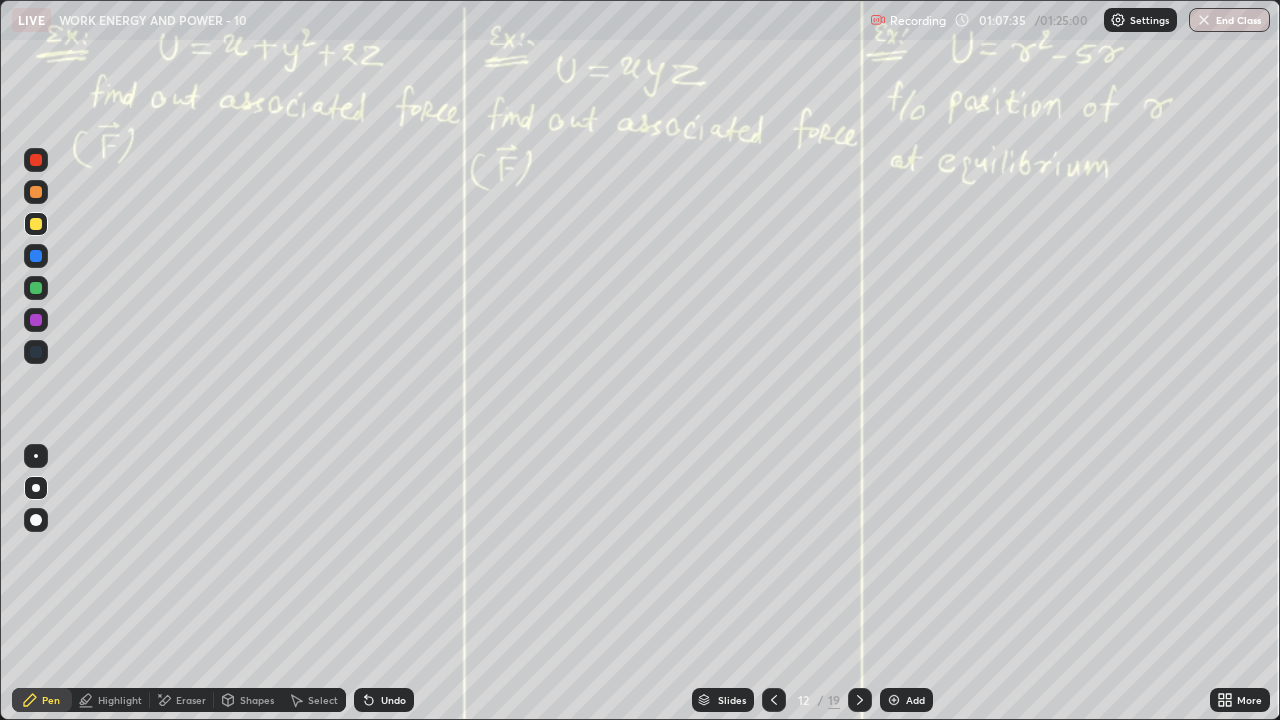 click on "Eraser" at bounding box center [191, 700] 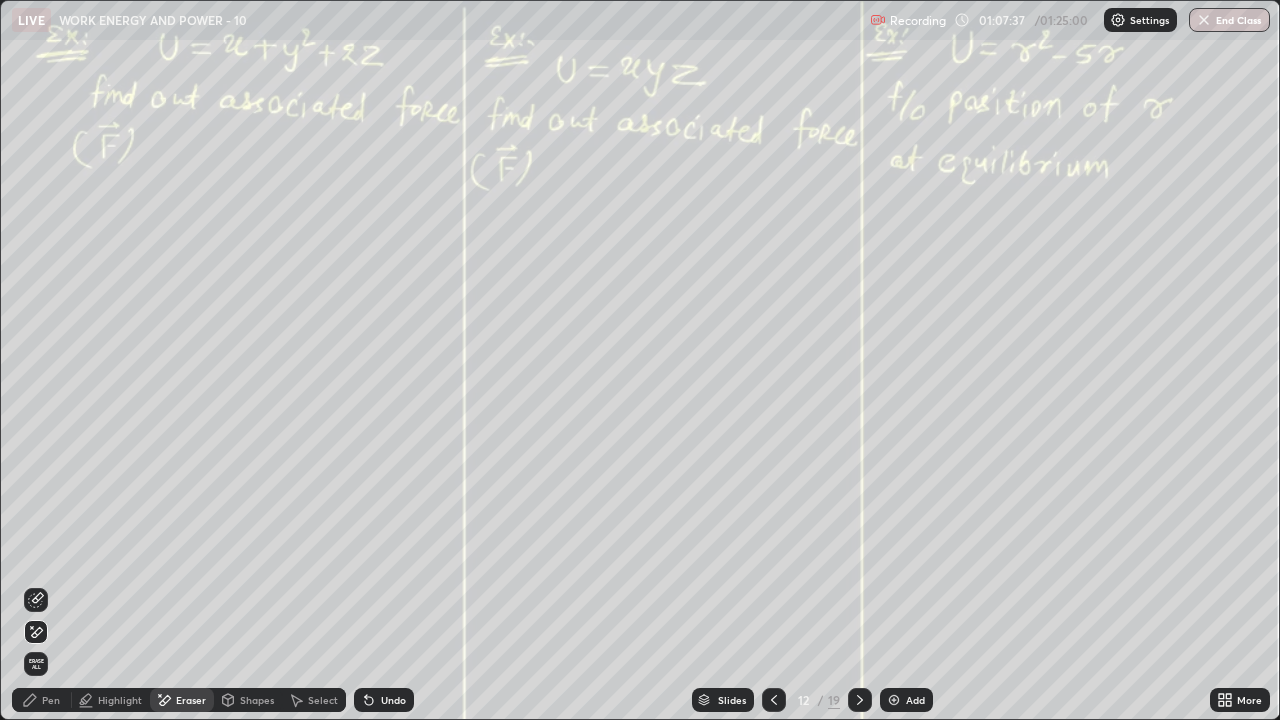 click on "Select" at bounding box center (323, 700) 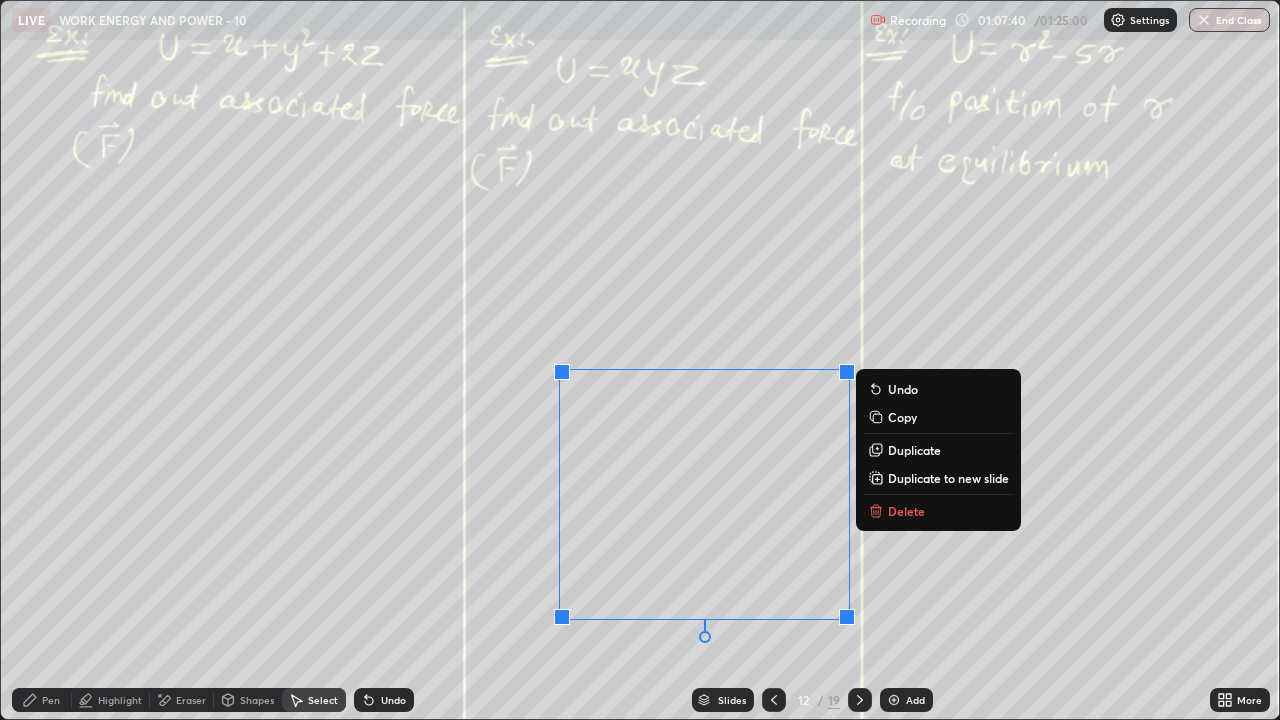 click on "Delete" at bounding box center [906, 511] 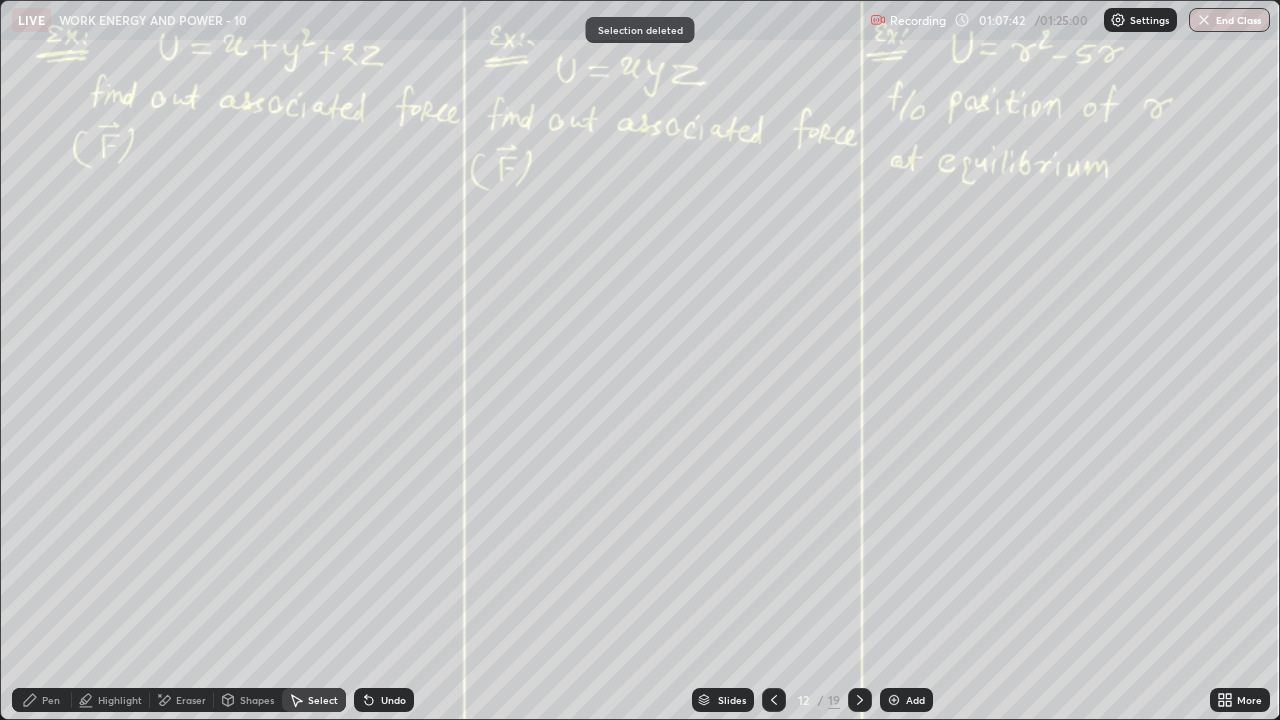 click on "Pen" at bounding box center [51, 700] 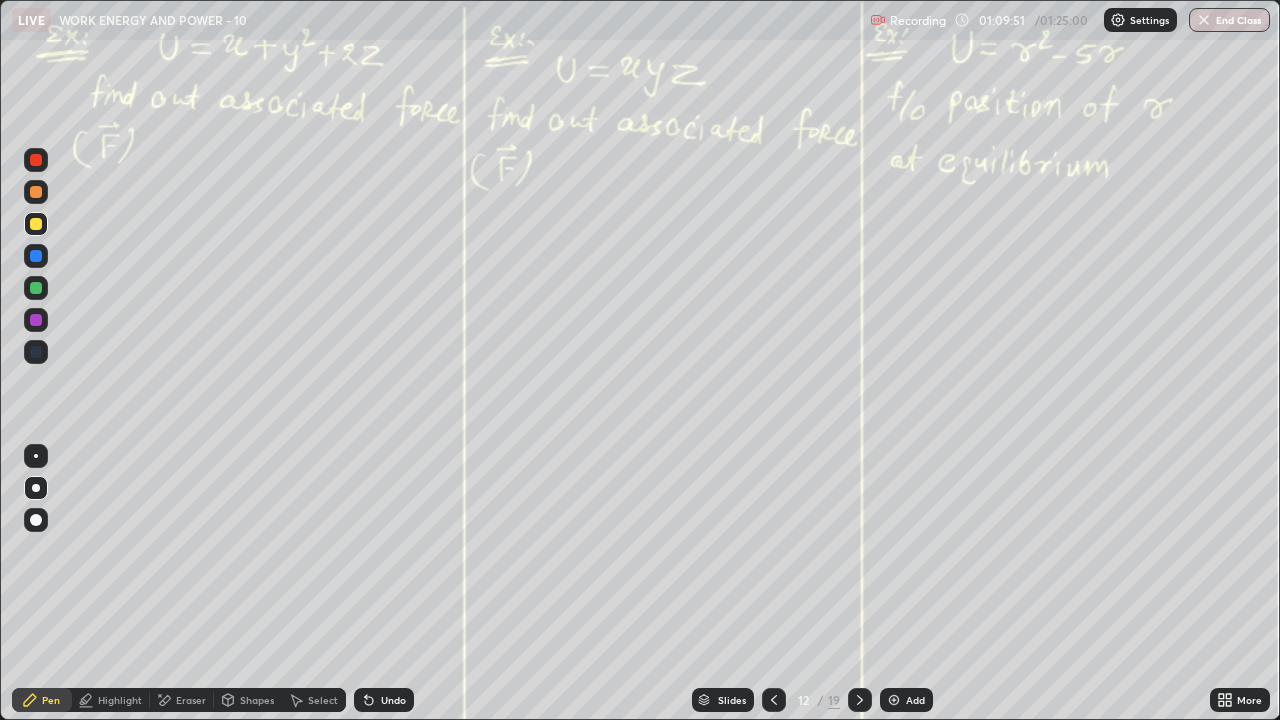 click on "Add" at bounding box center (915, 700) 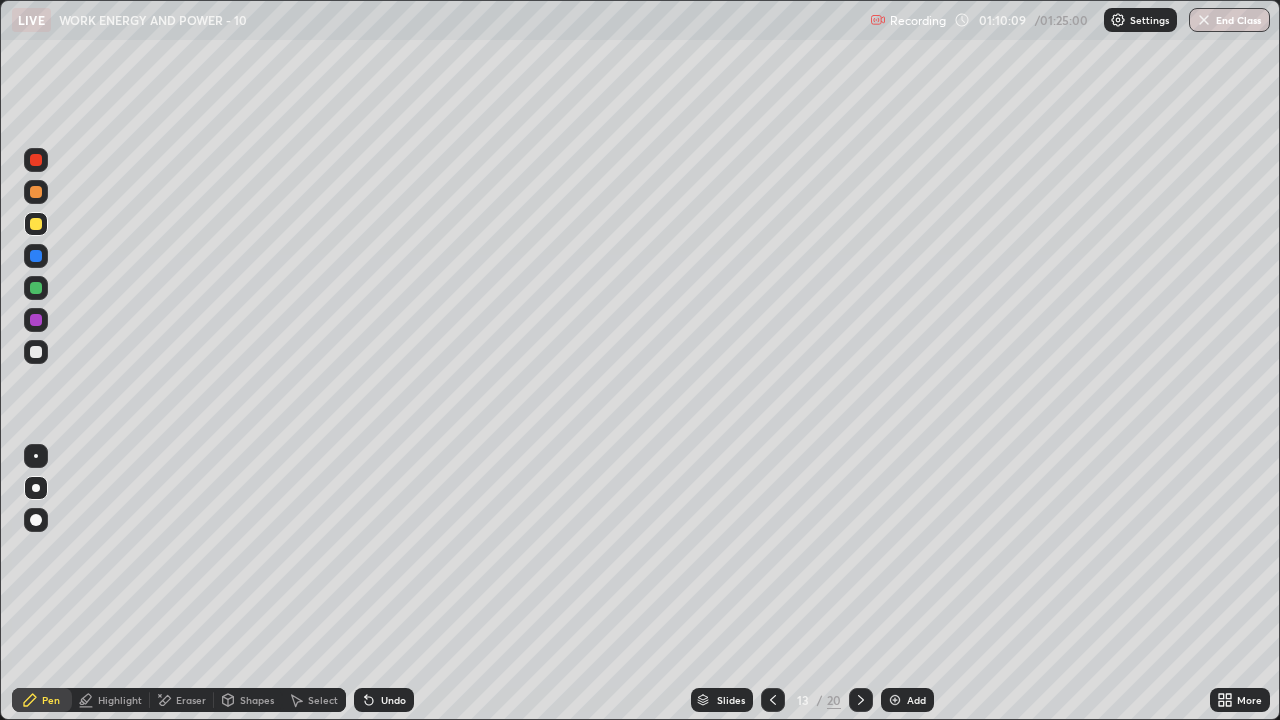 click on "Undo" at bounding box center [384, 700] 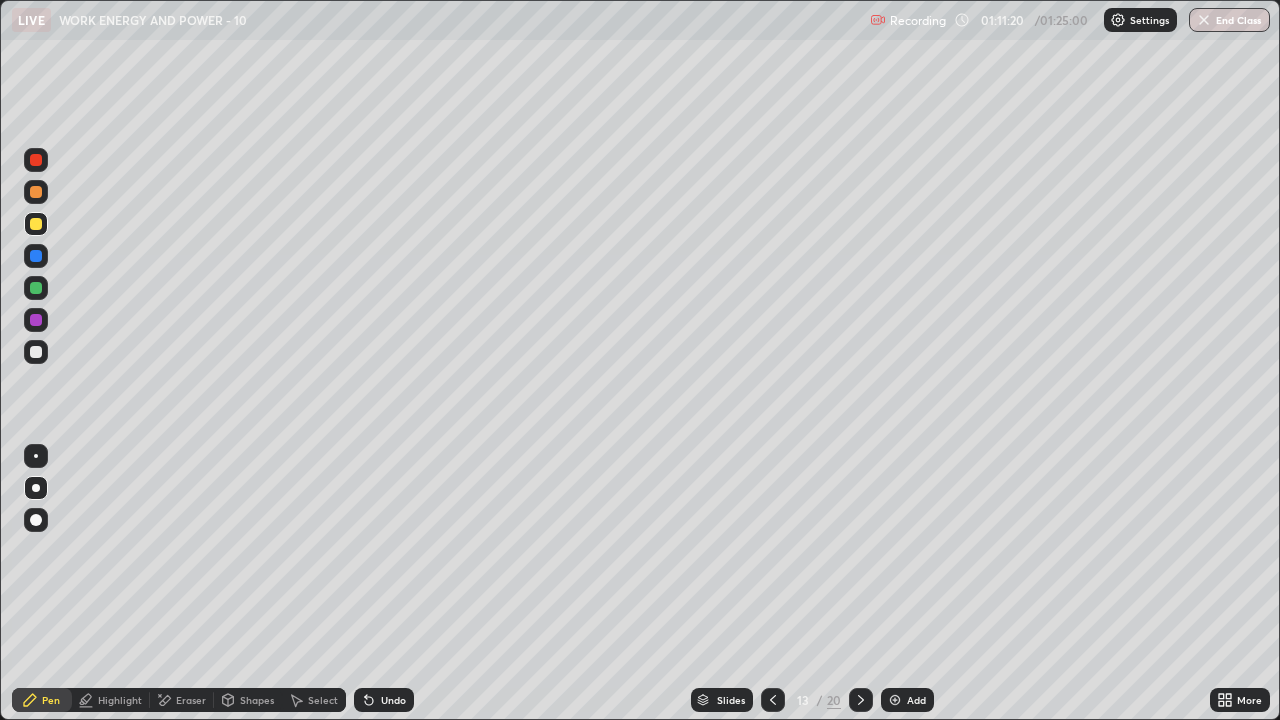 click on "Undo" at bounding box center [384, 700] 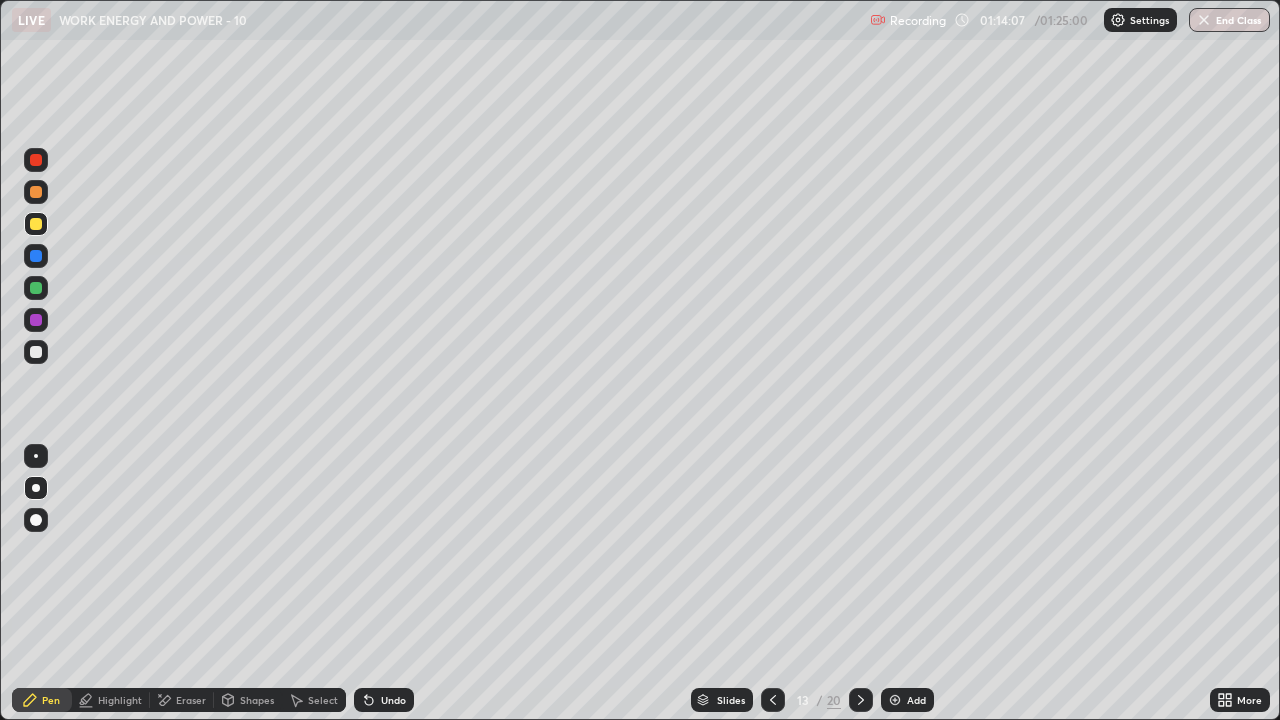 click 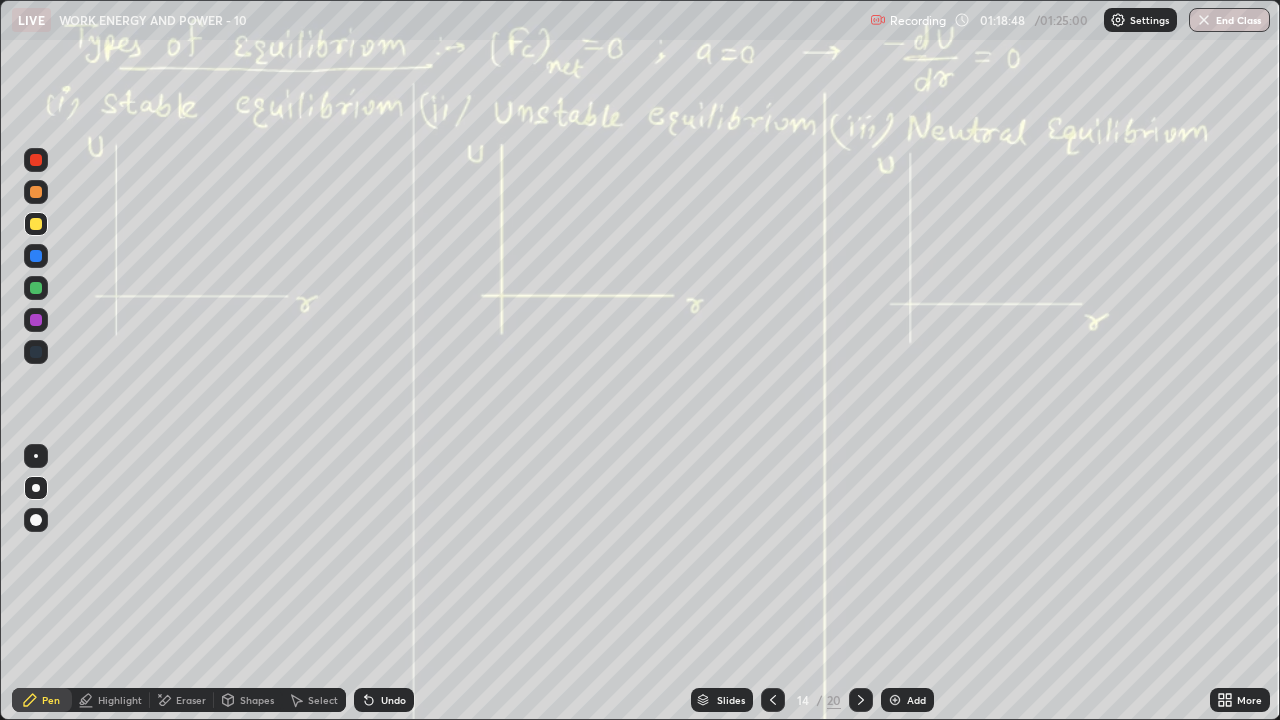 click on "Eraser" at bounding box center [191, 700] 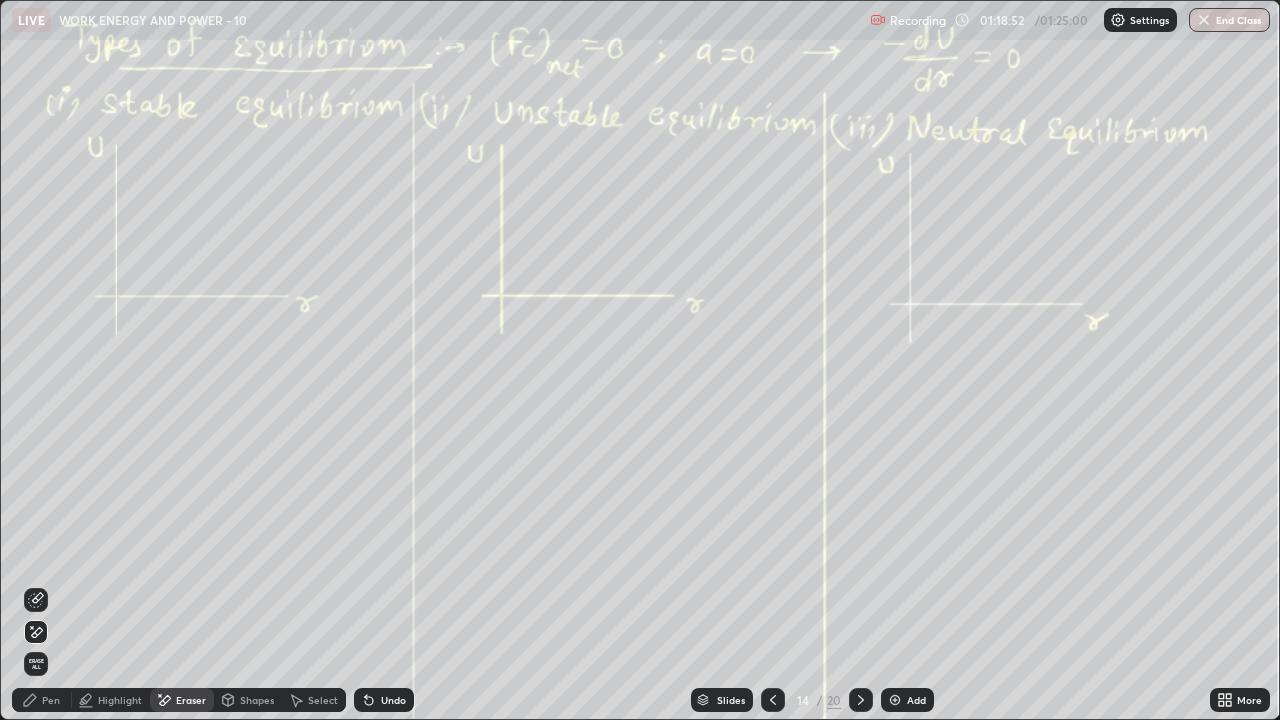 click on "Pen" at bounding box center (51, 700) 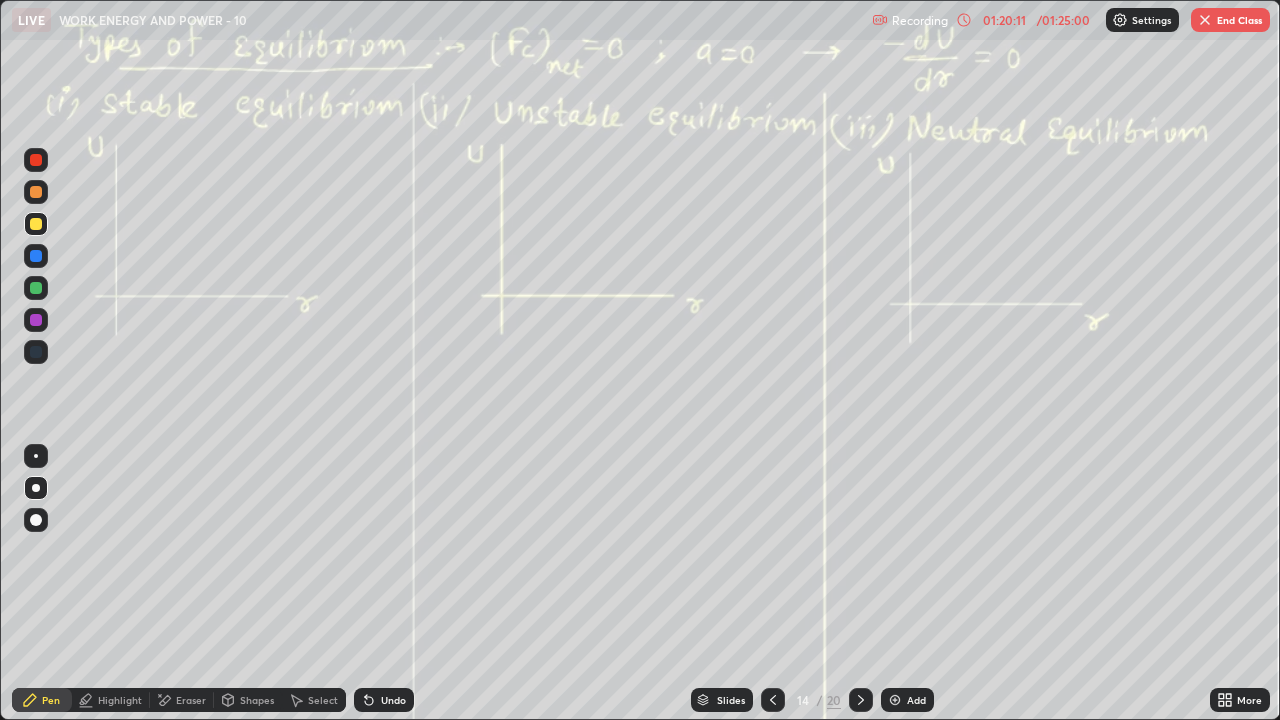 click on "Undo" at bounding box center (393, 700) 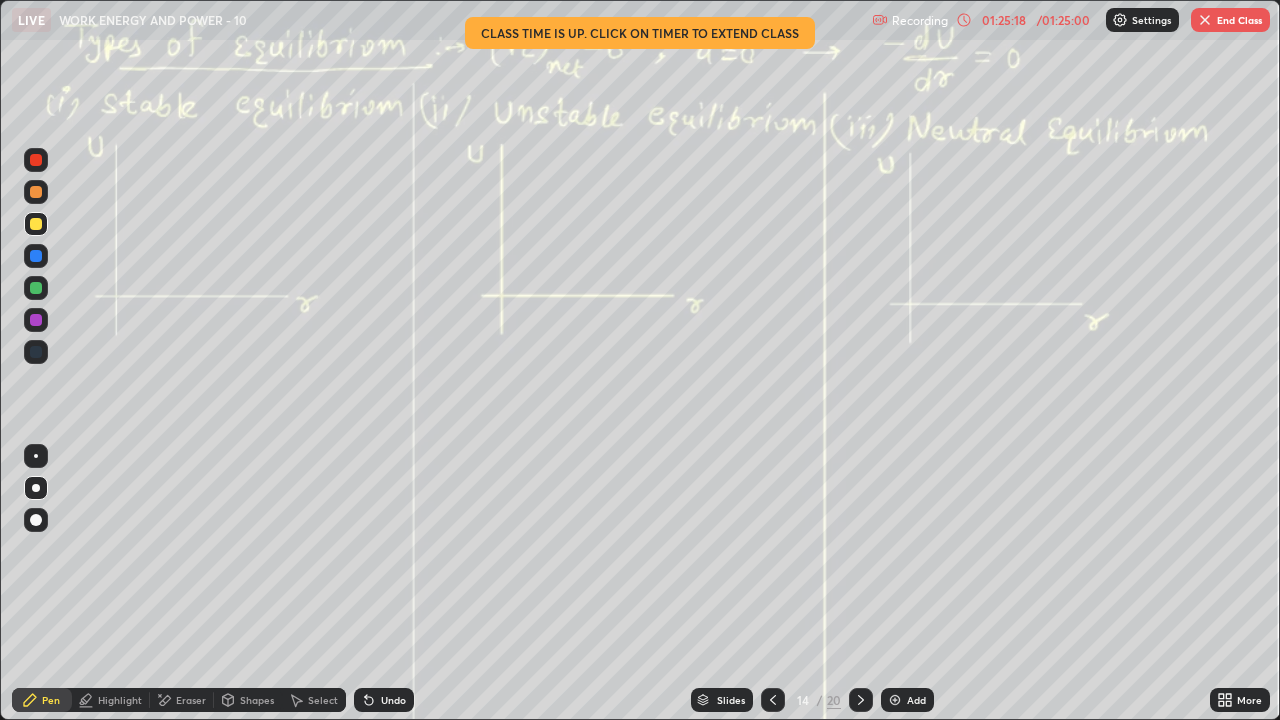 click on "01:25:18" at bounding box center (1004, 20) 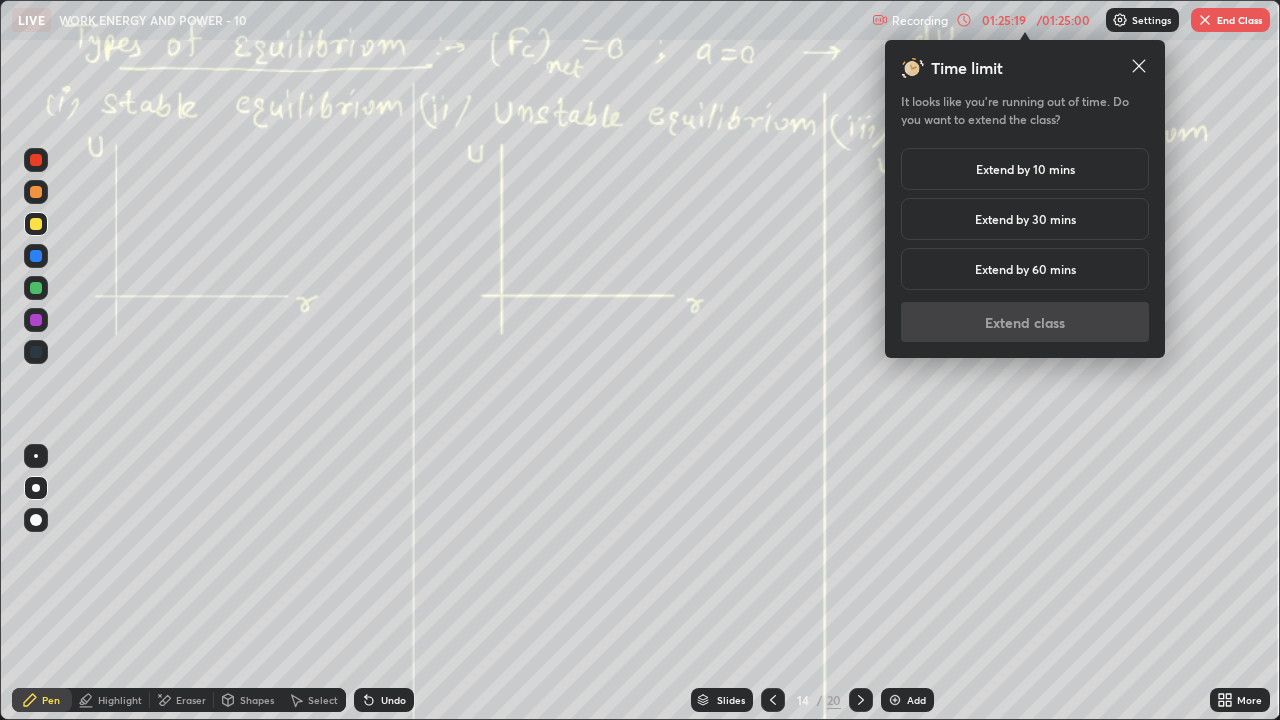 click on "Extend by 10 mins" at bounding box center (1025, 169) 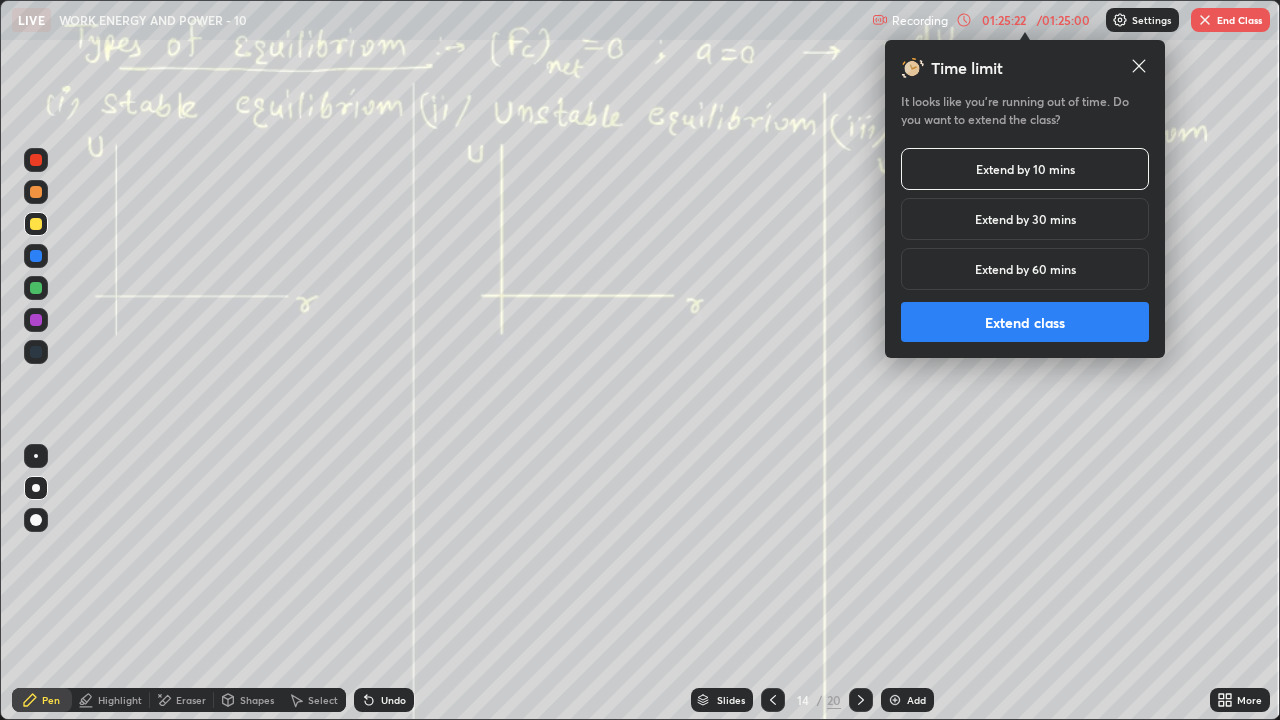 click on "Extend class" at bounding box center (1025, 322) 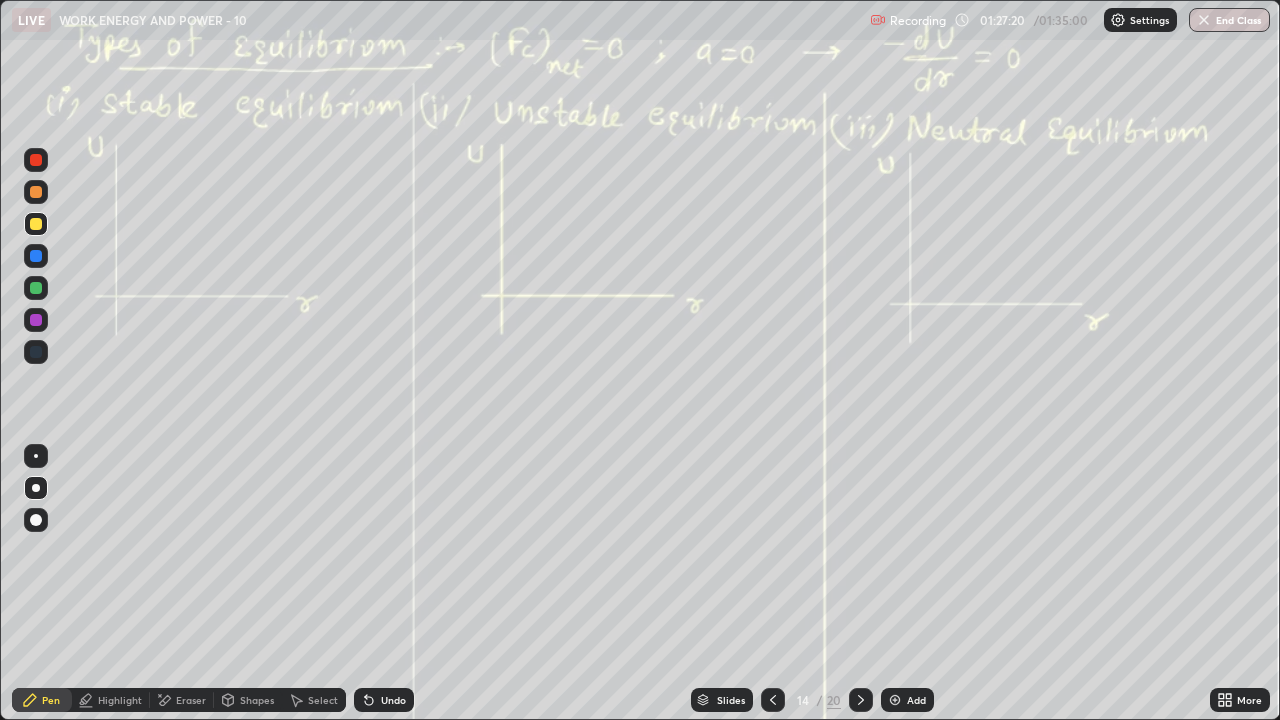 click 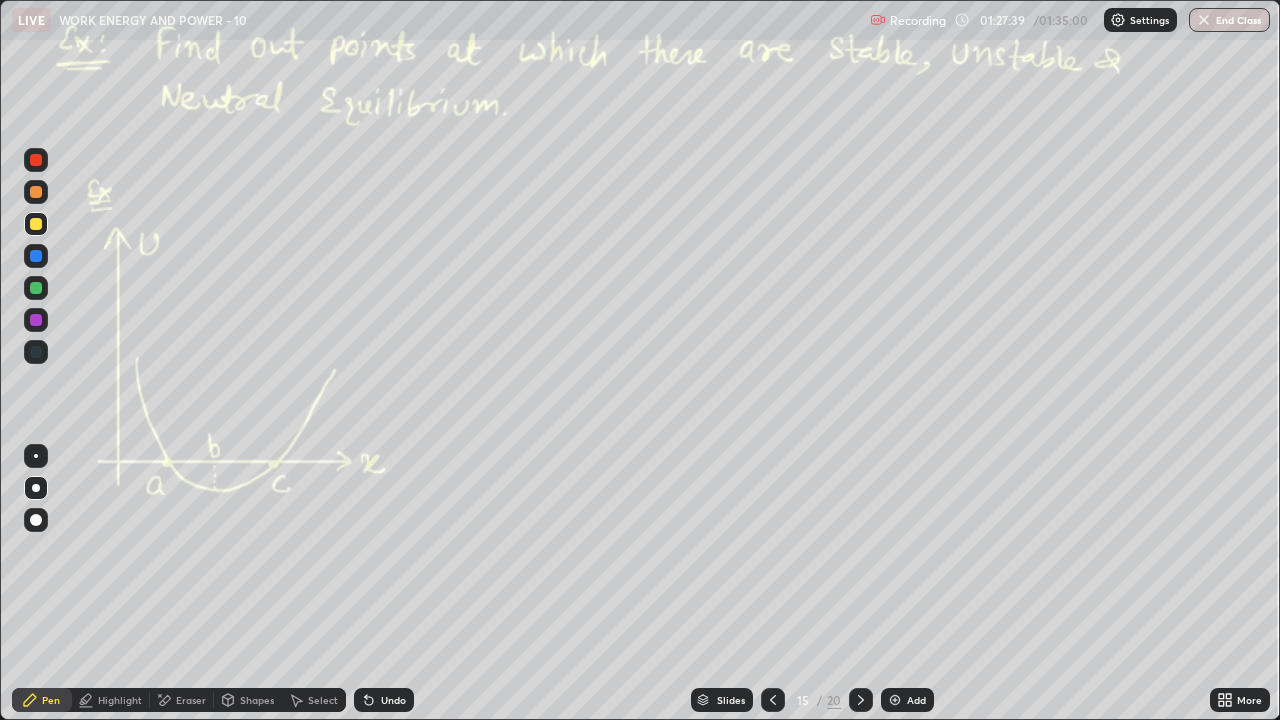 click 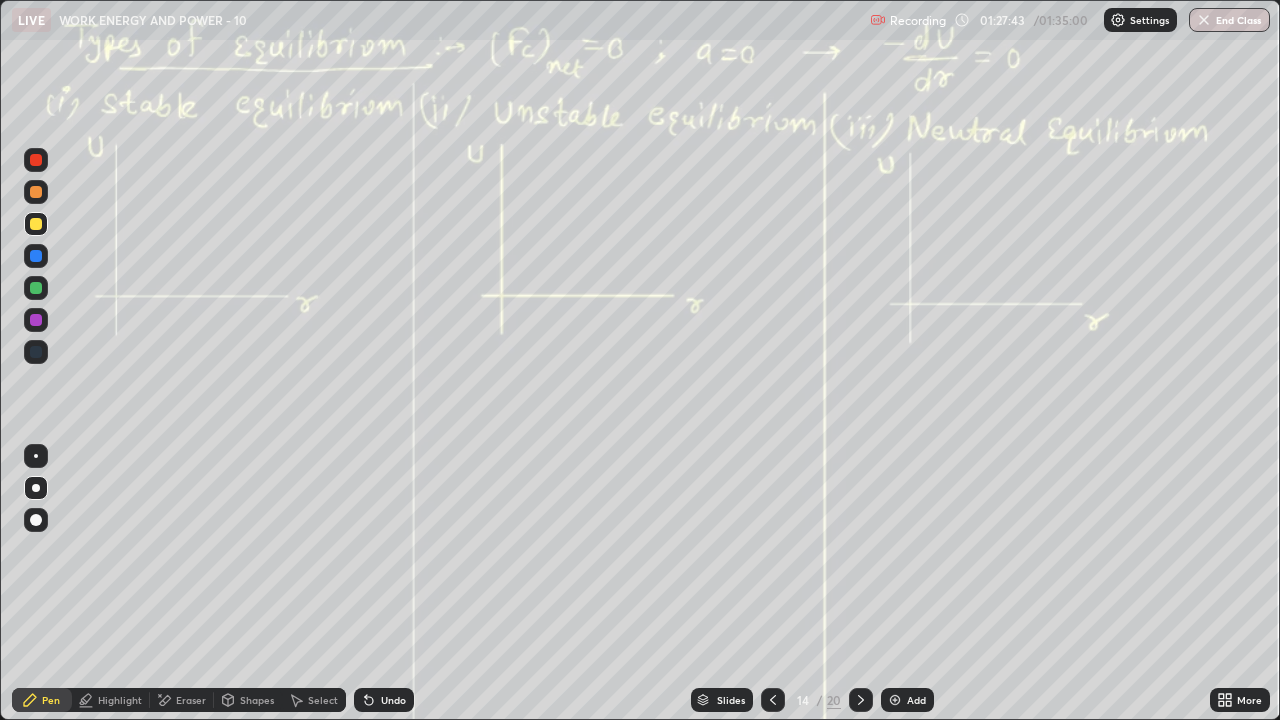 click 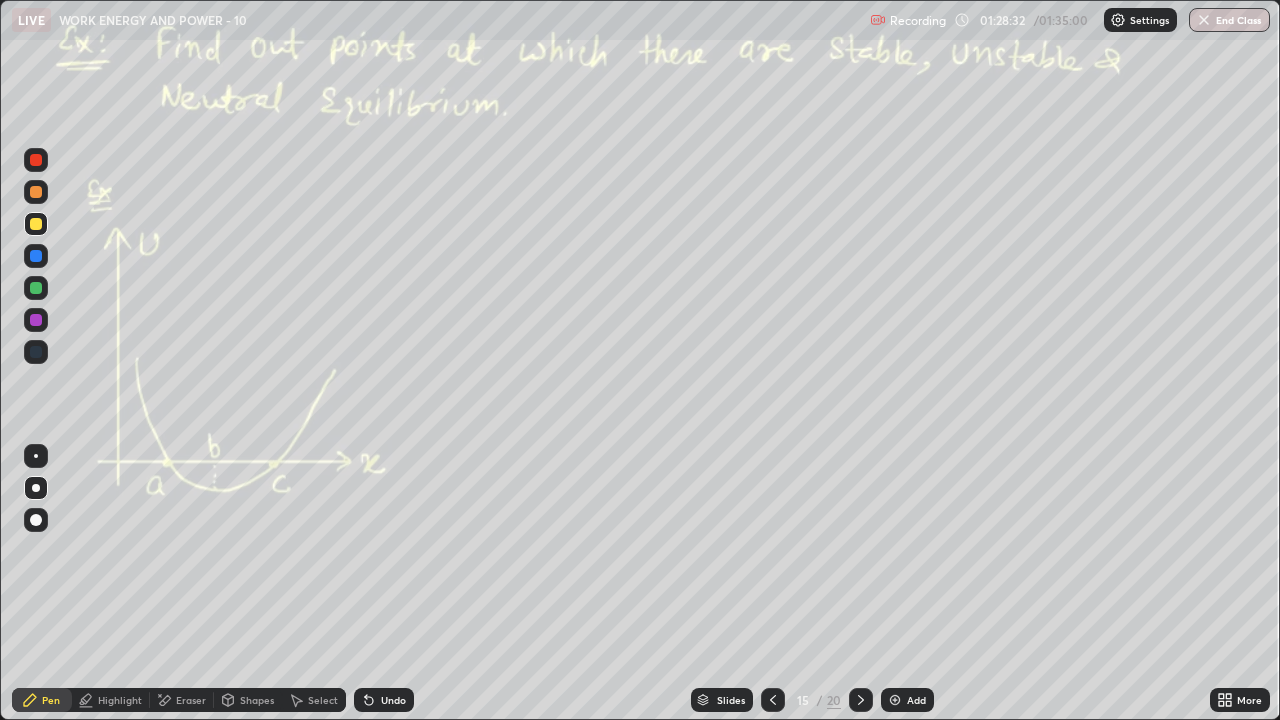 click 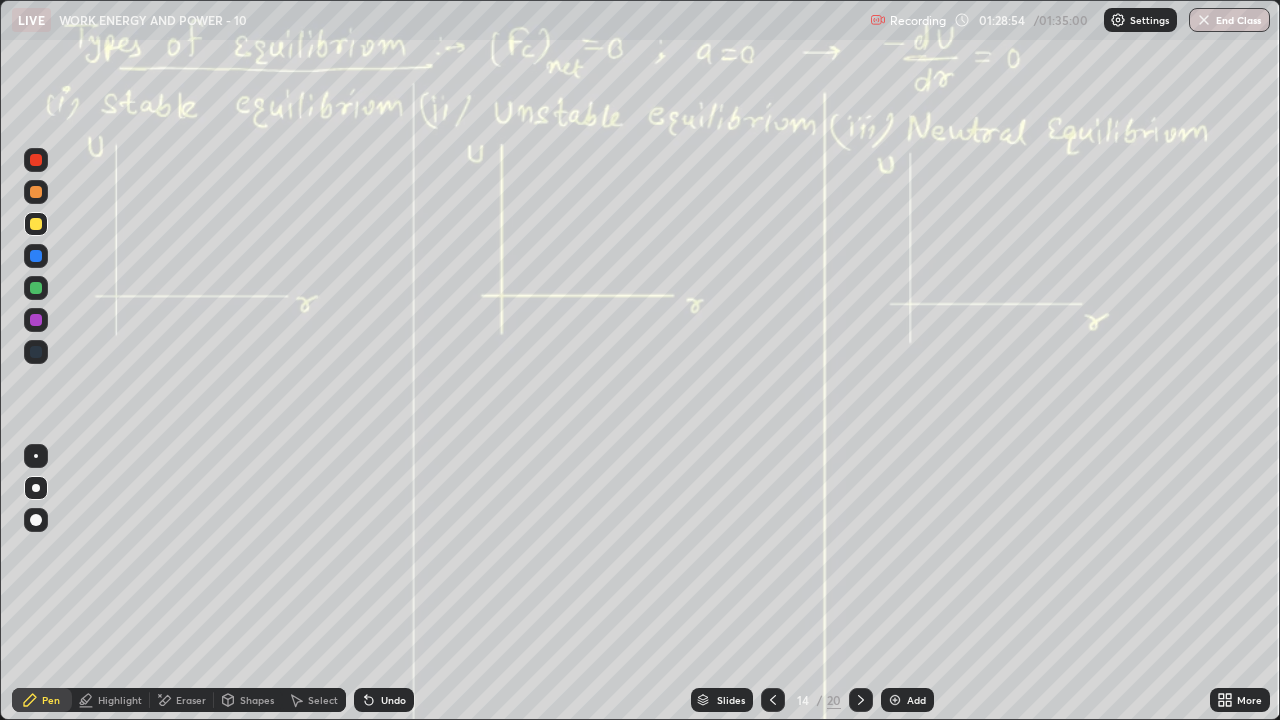 click 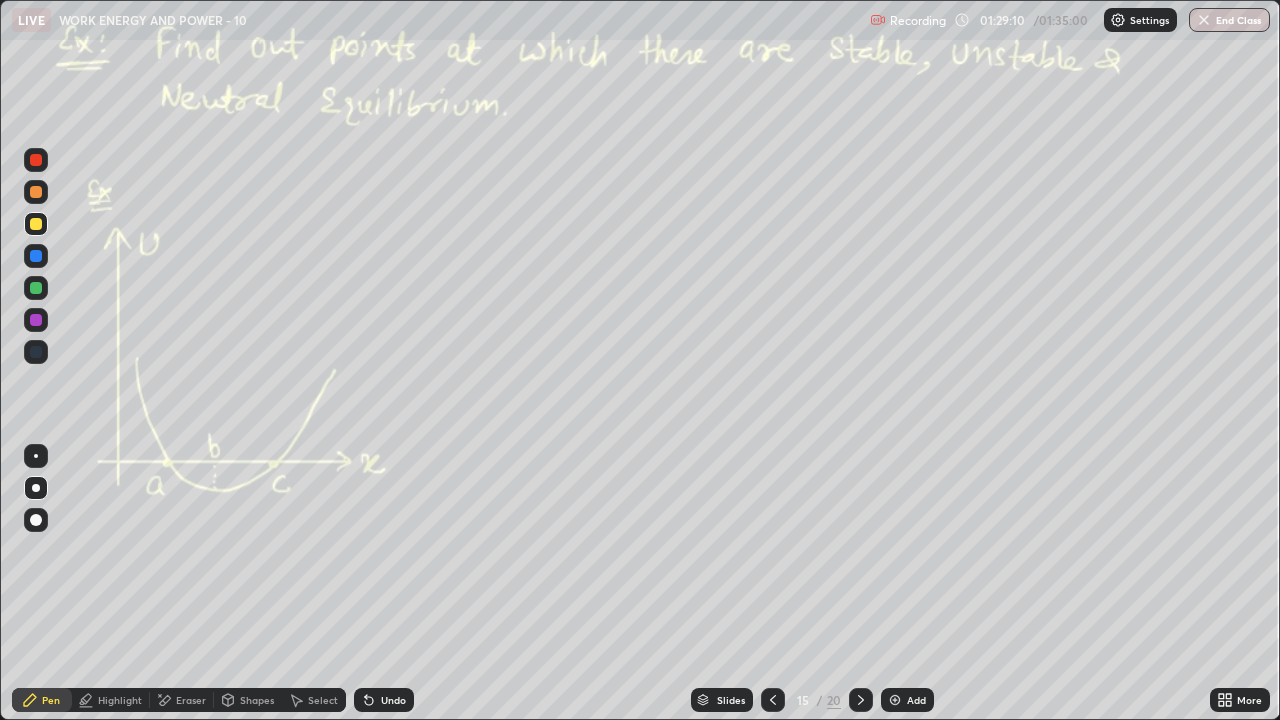 click 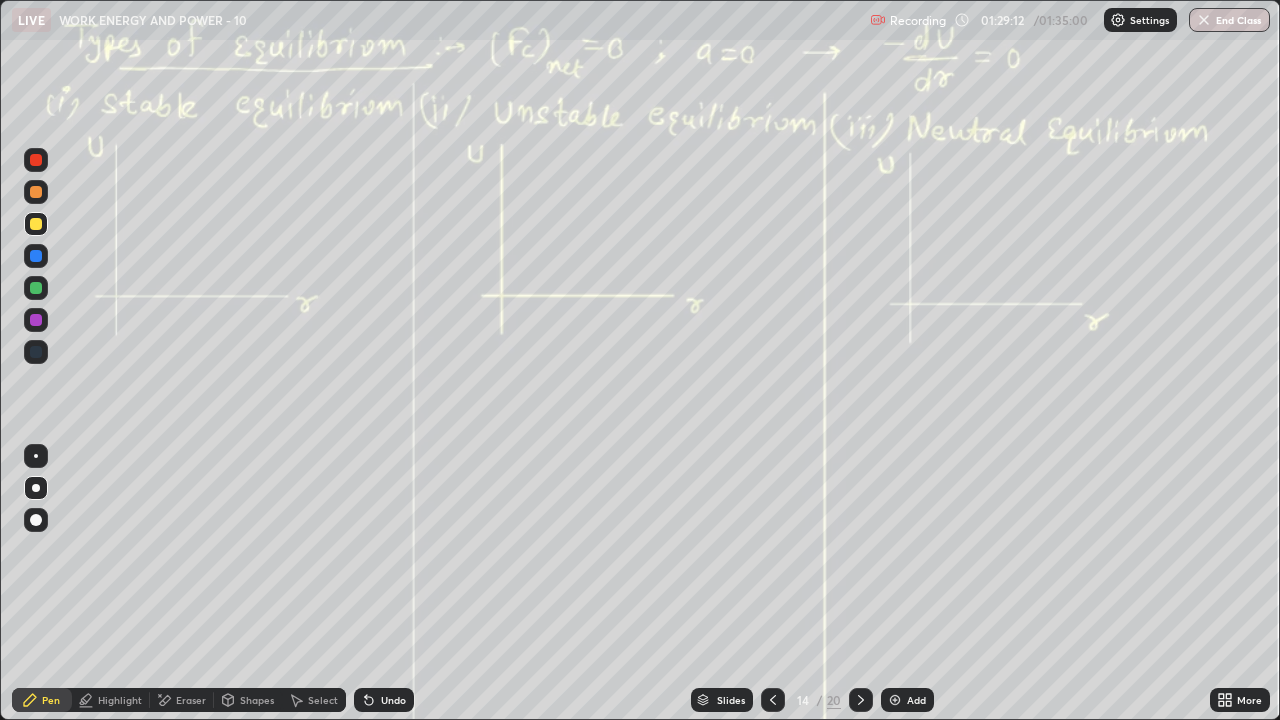 click 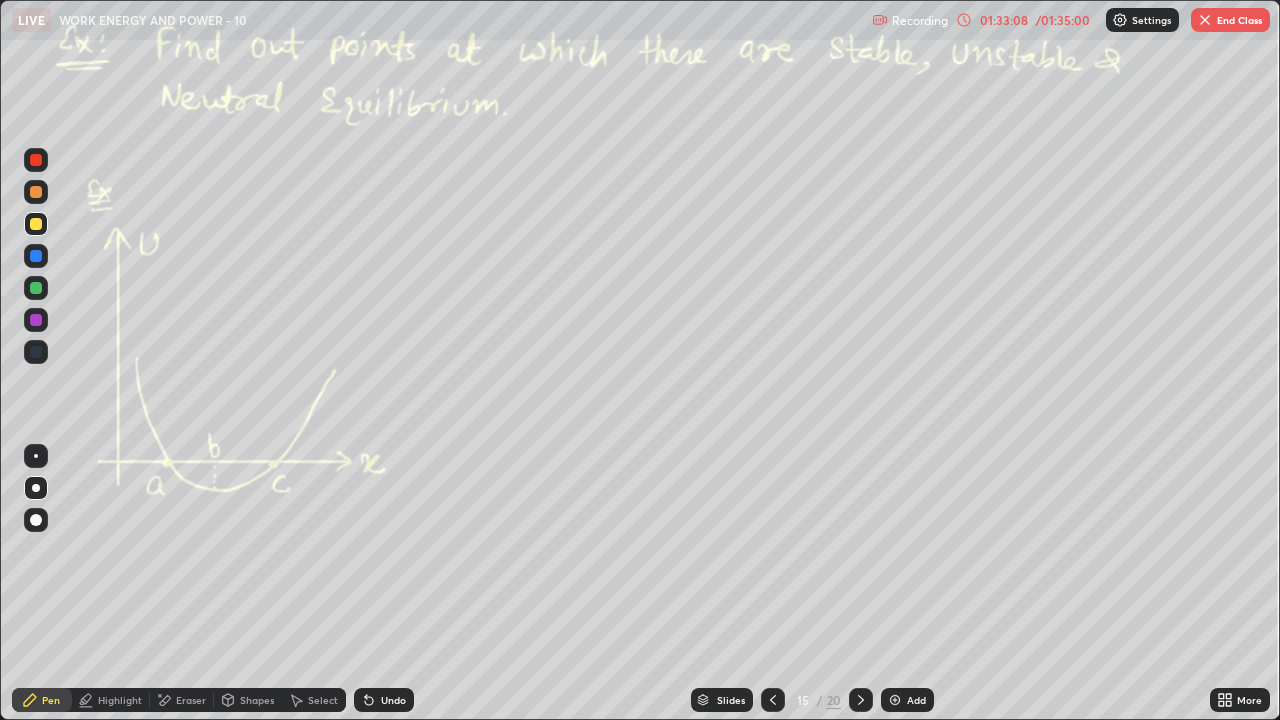 click on "End Class" at bounding box center [1230, 20] 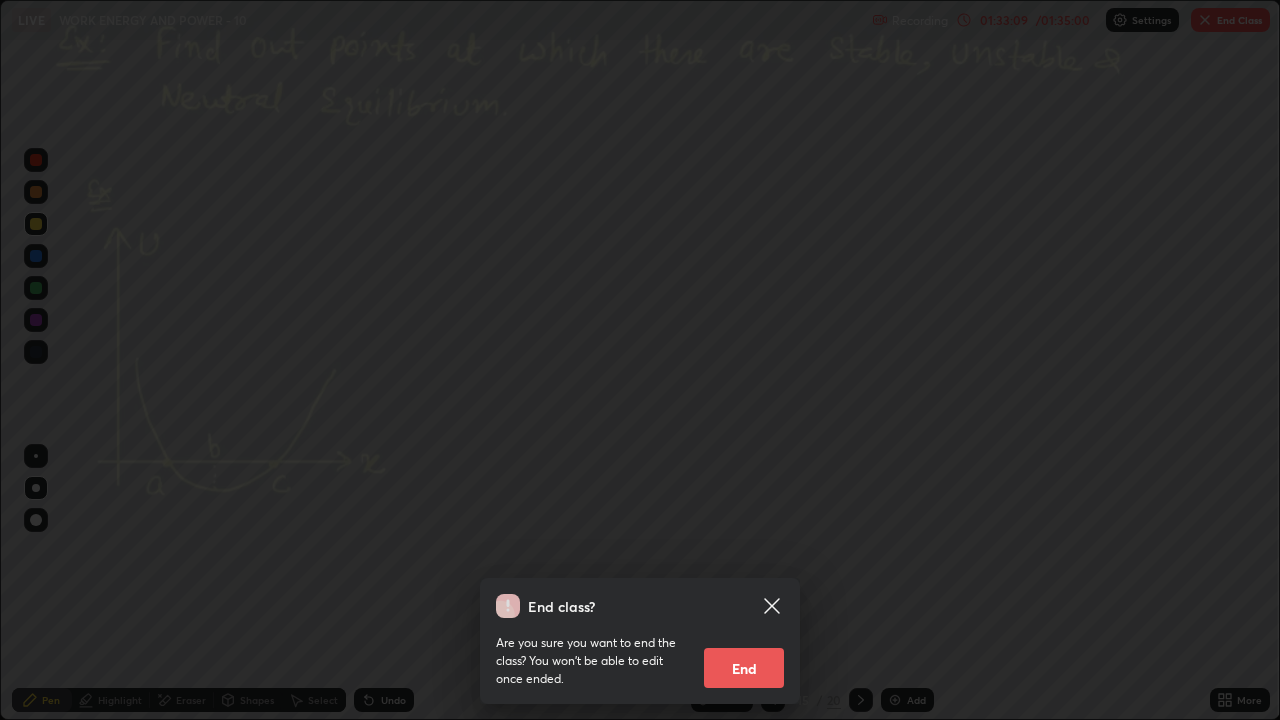 click on "End" at bounding box center (744, 668) 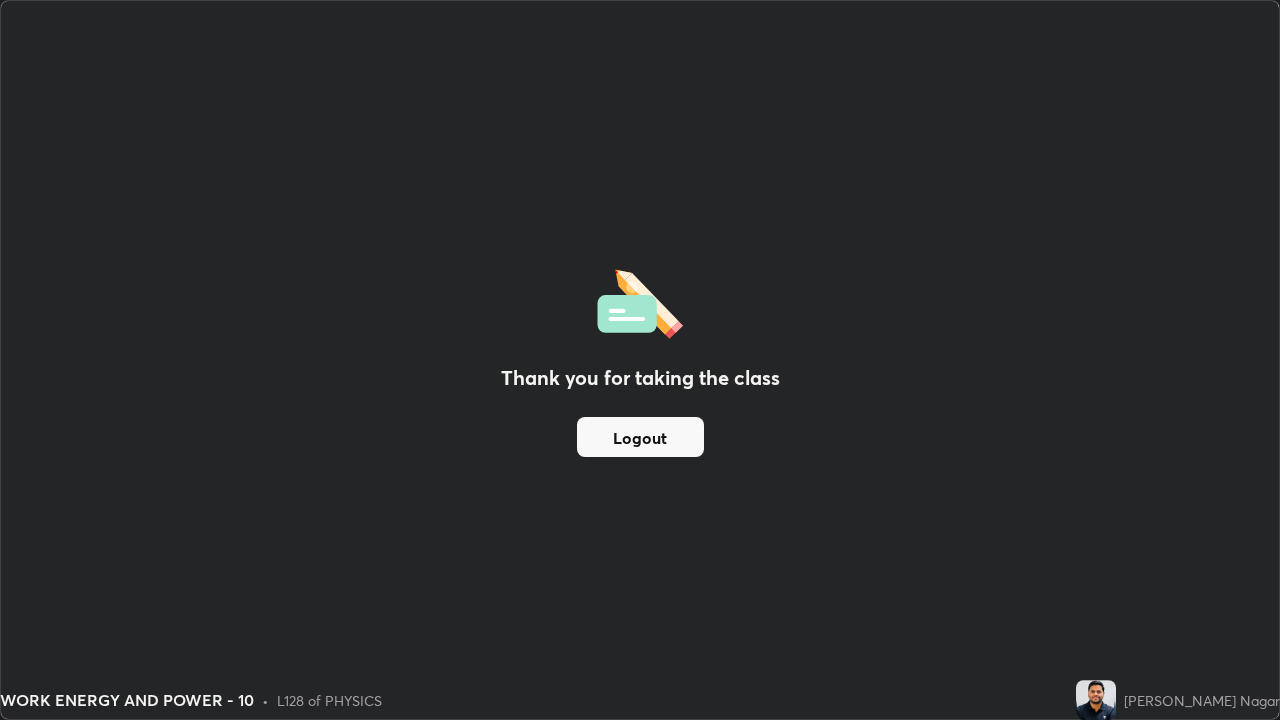 click on "Logout" at bounding box center [640, 437] 